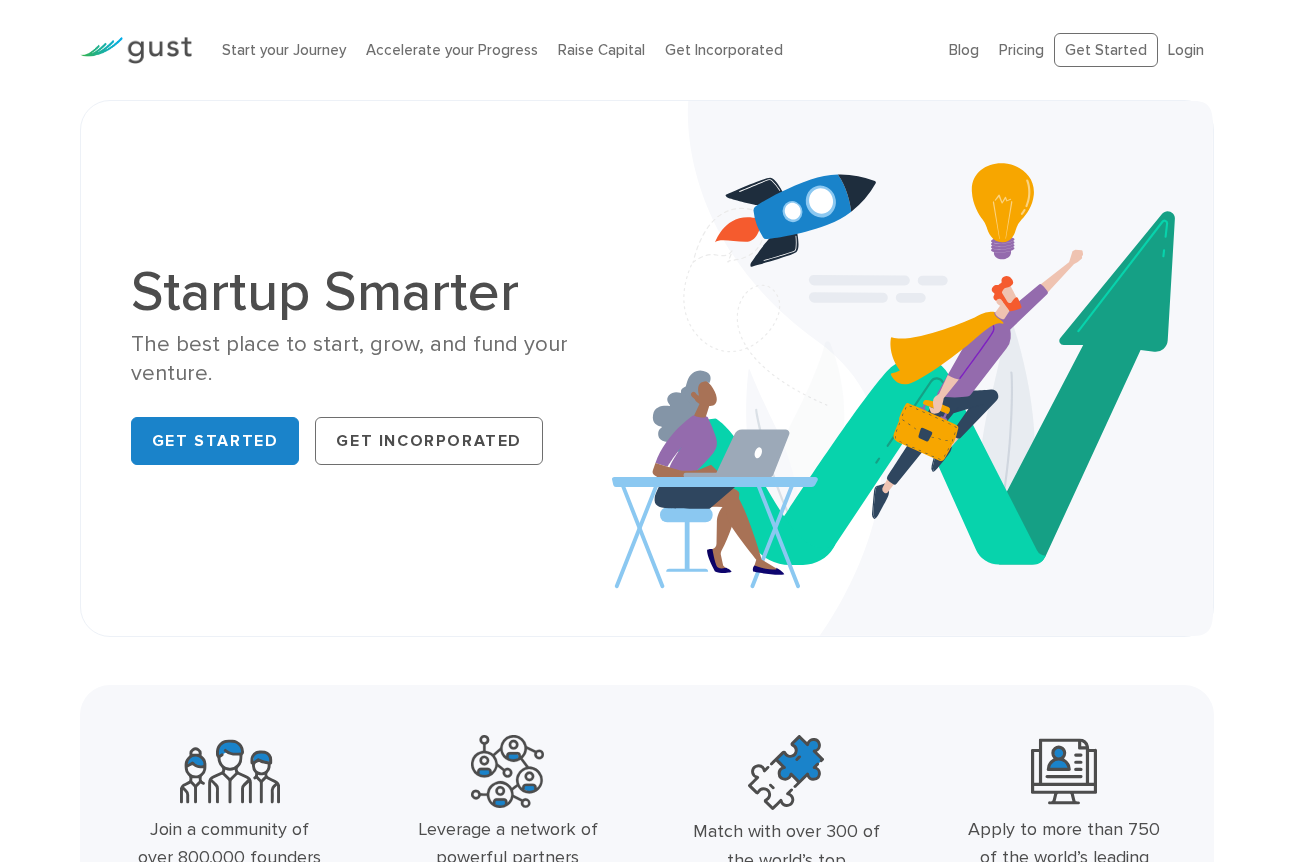 scroll, scrollTop: 0, scrollLeft: 0, axis: both 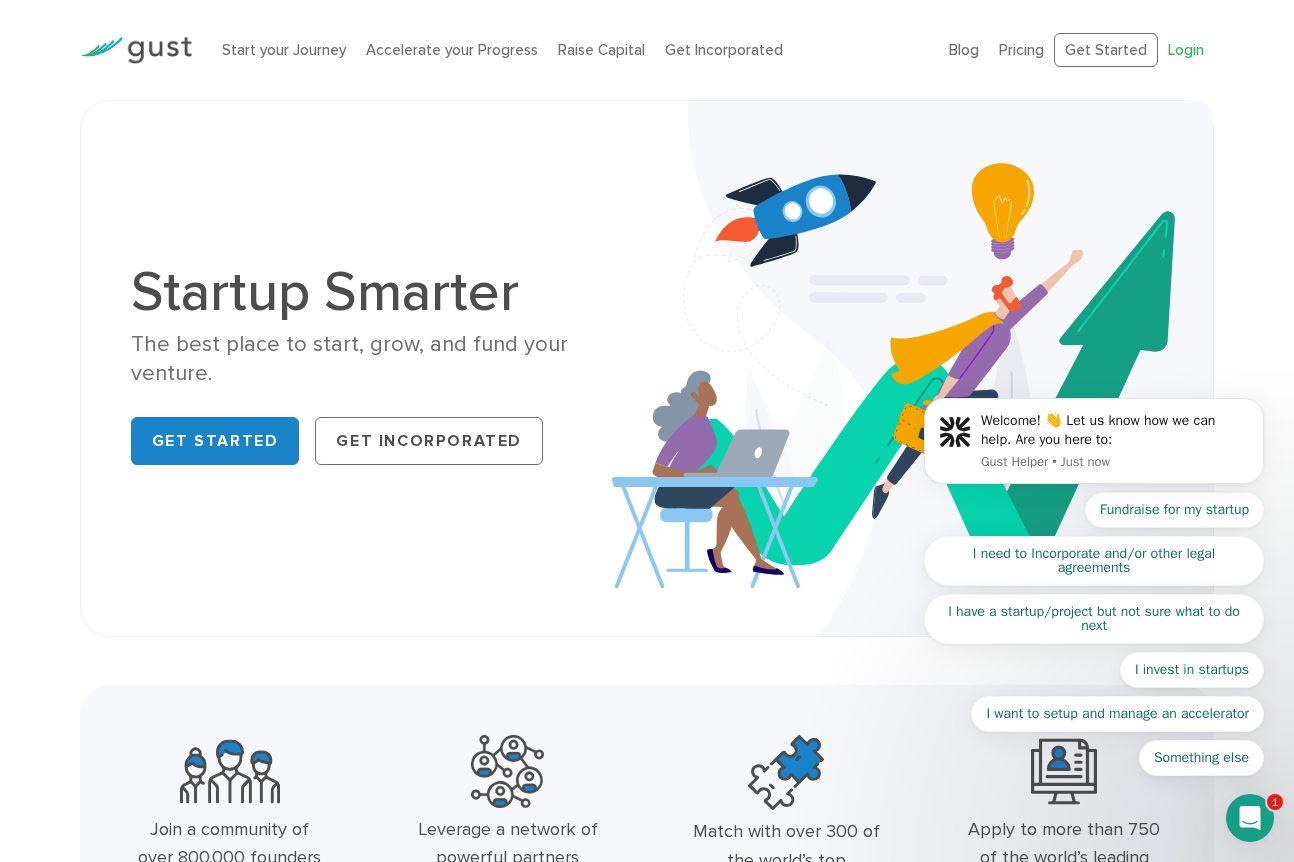 click on "Login" at bounding box center [1186, 50] 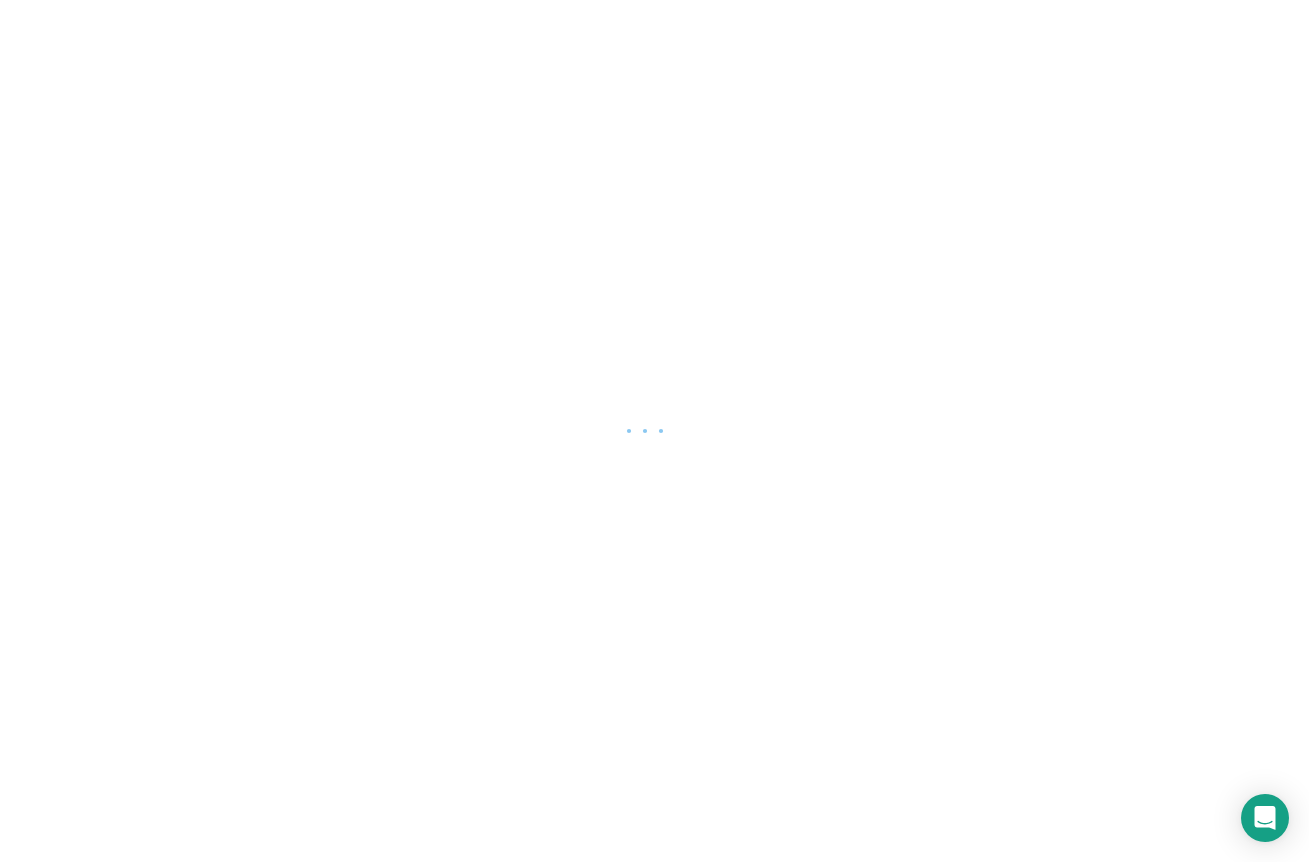 scroll, scrollTop: 0, scrollLeft: 0, axis: both 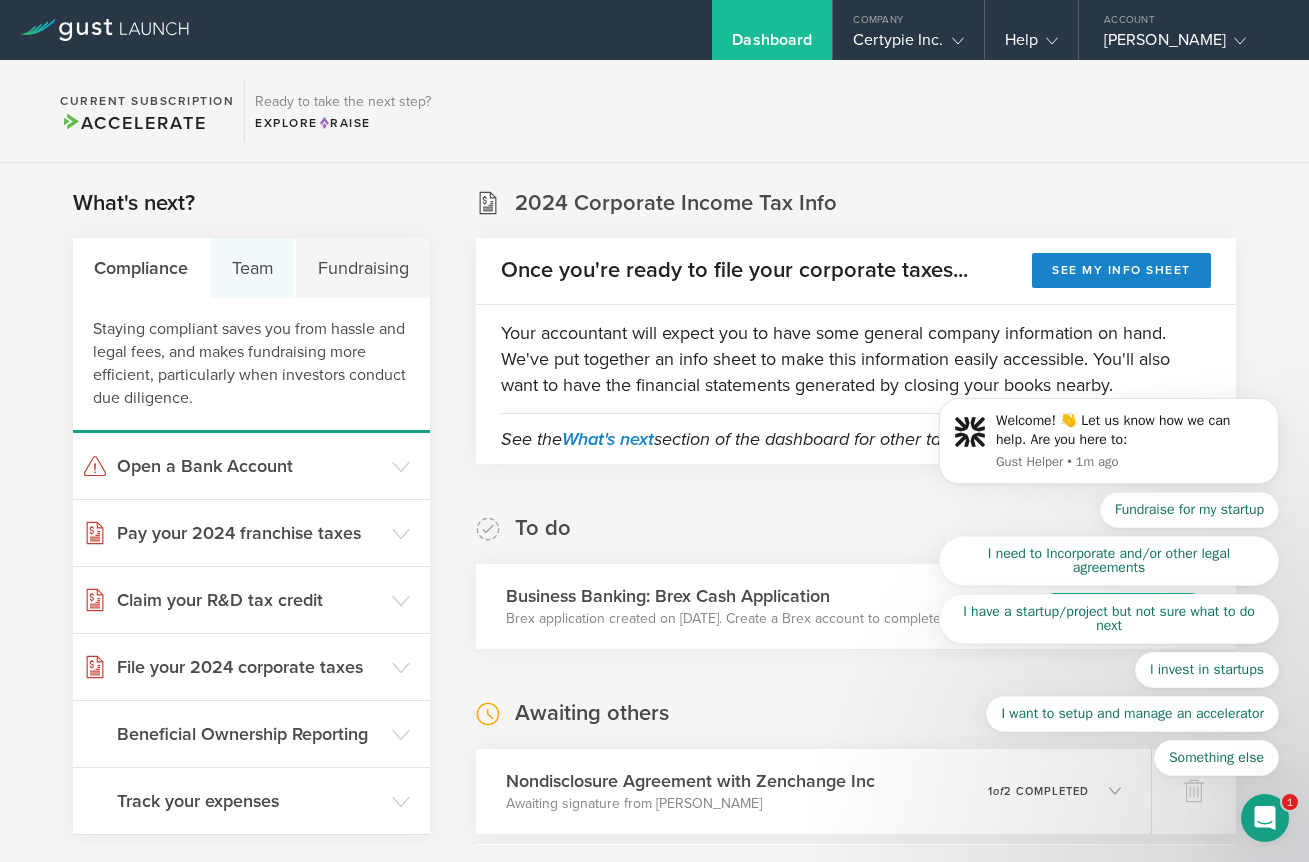 click on "Team" at bounding box center (254, 268) 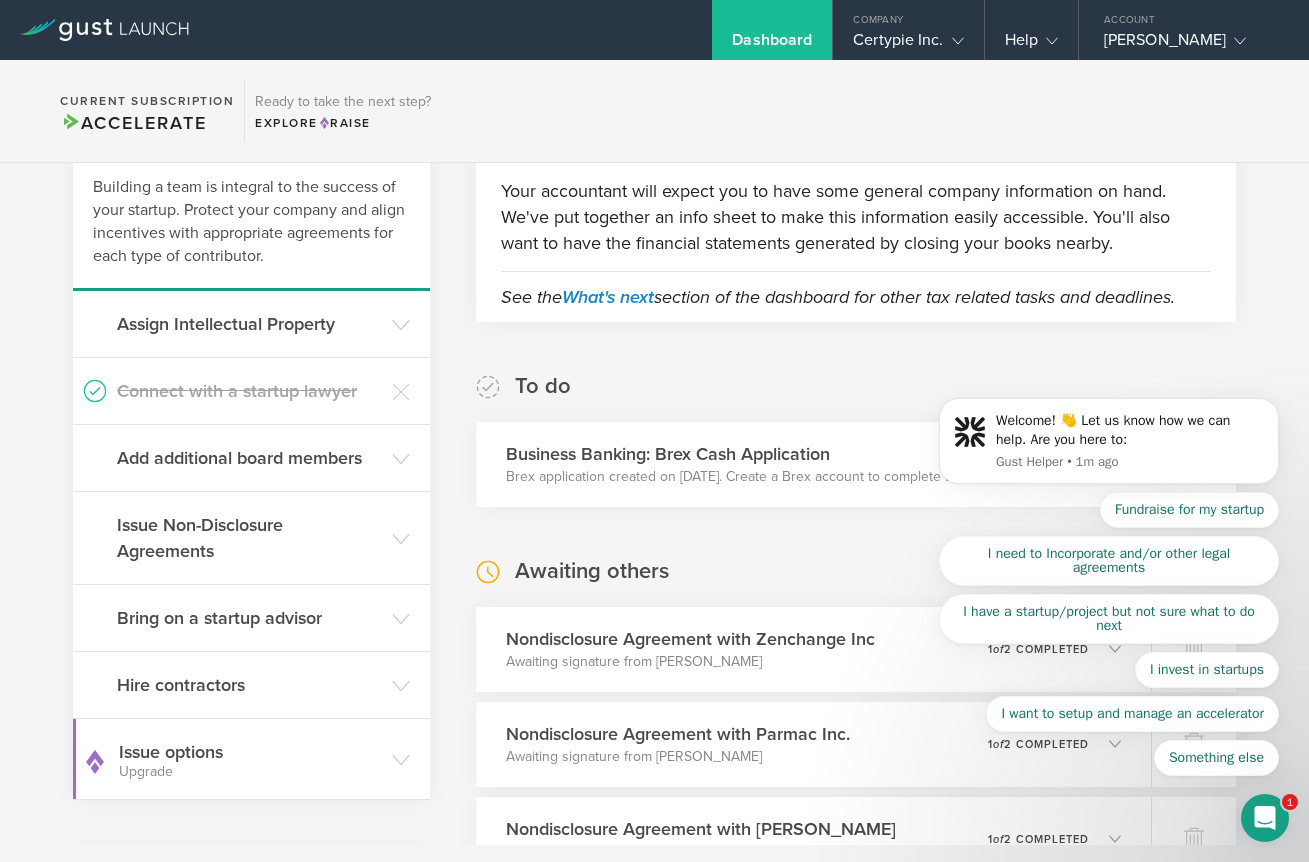 scroll, scrollTop: 165, scrollLeft: 0, axis: vertical 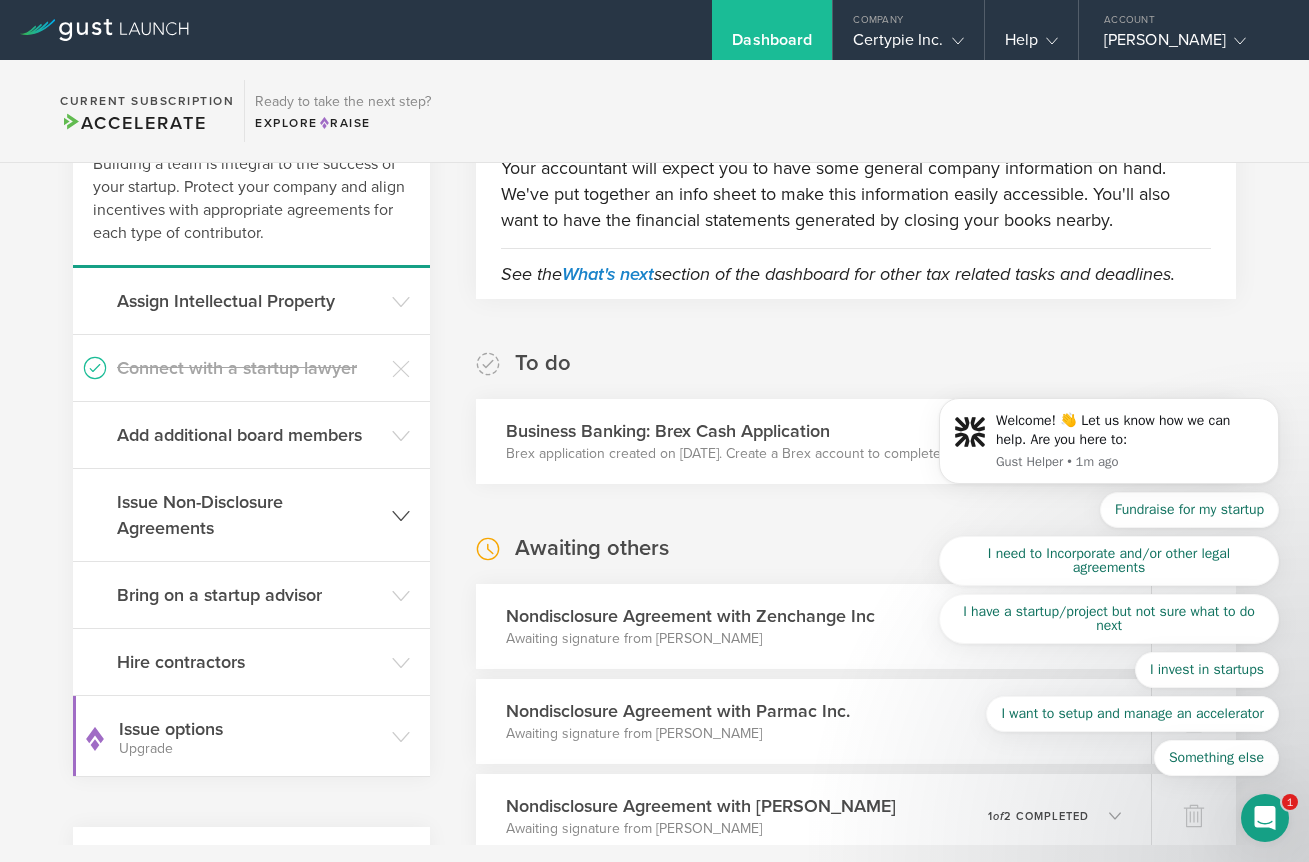 click on "Issue Non-Disclosure Agreements" 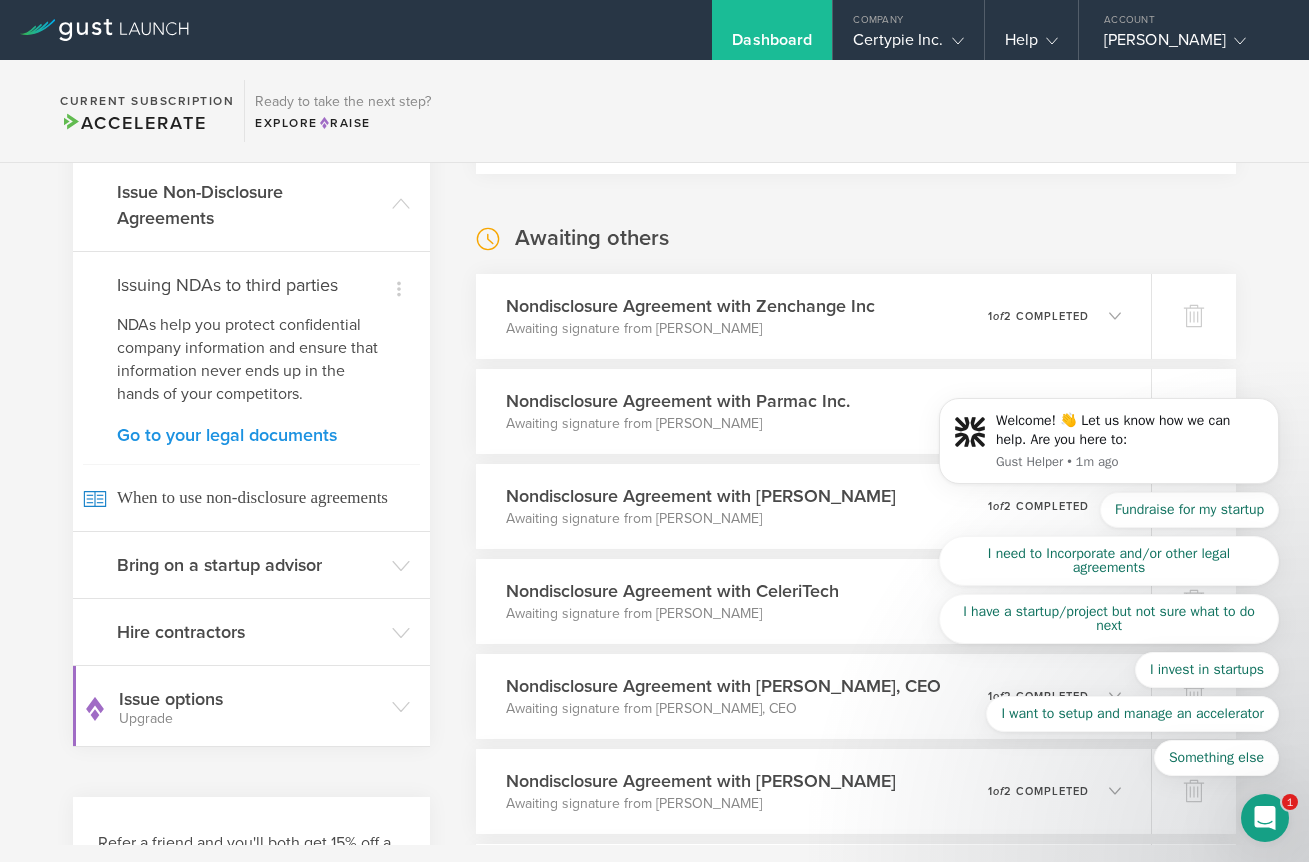 scroll, scrollTop: 475, scrollLeft: 0, axis: vertical 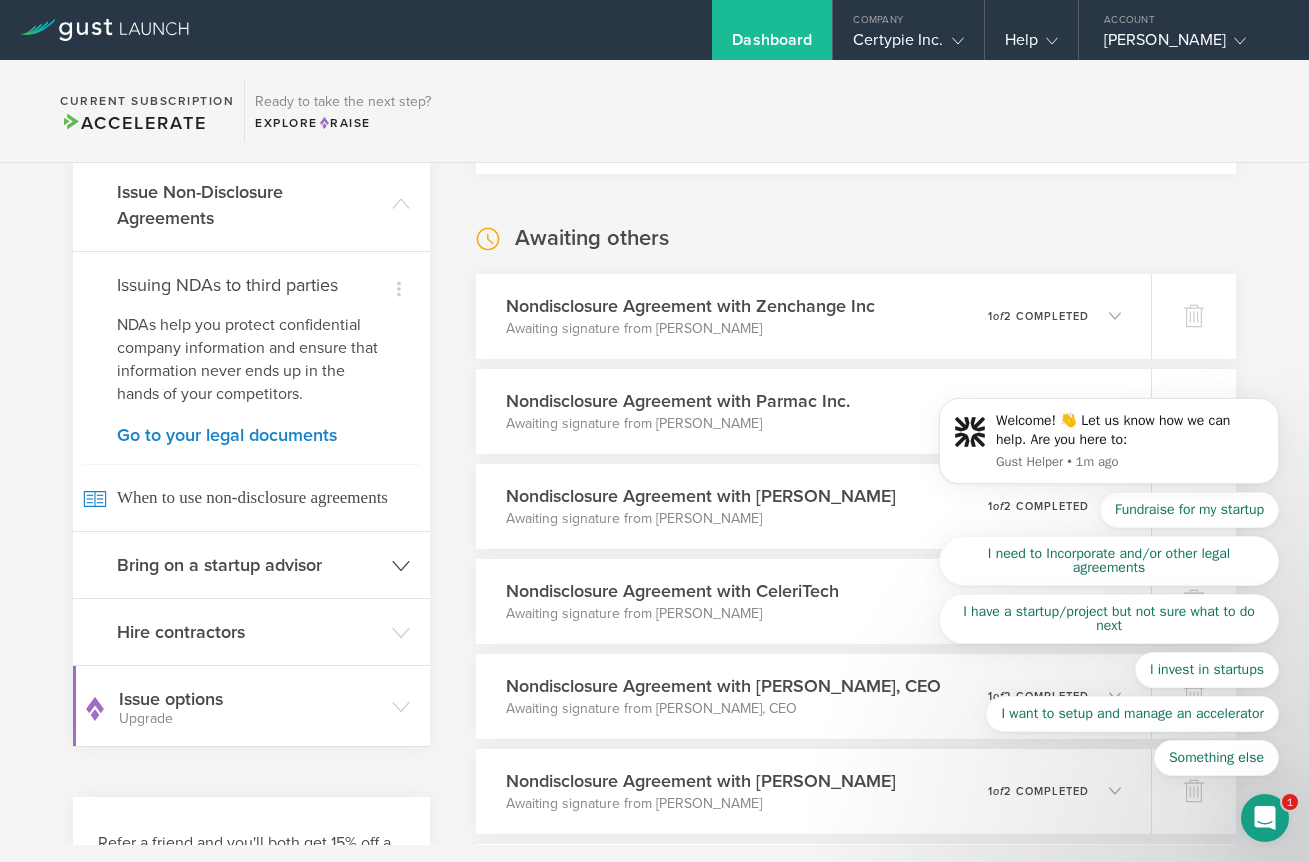 click 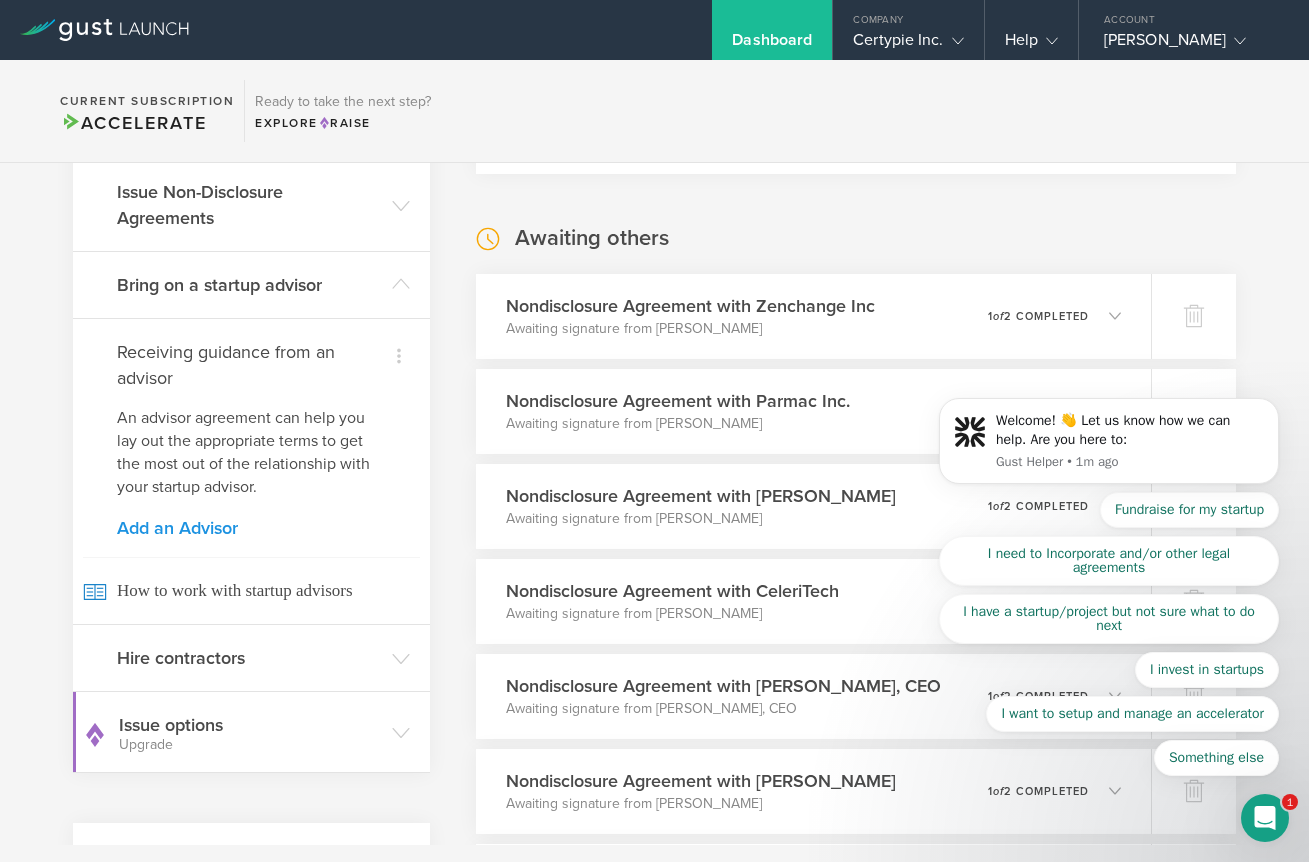 click on "Add an Advisor" at bounding box center (251, 528) 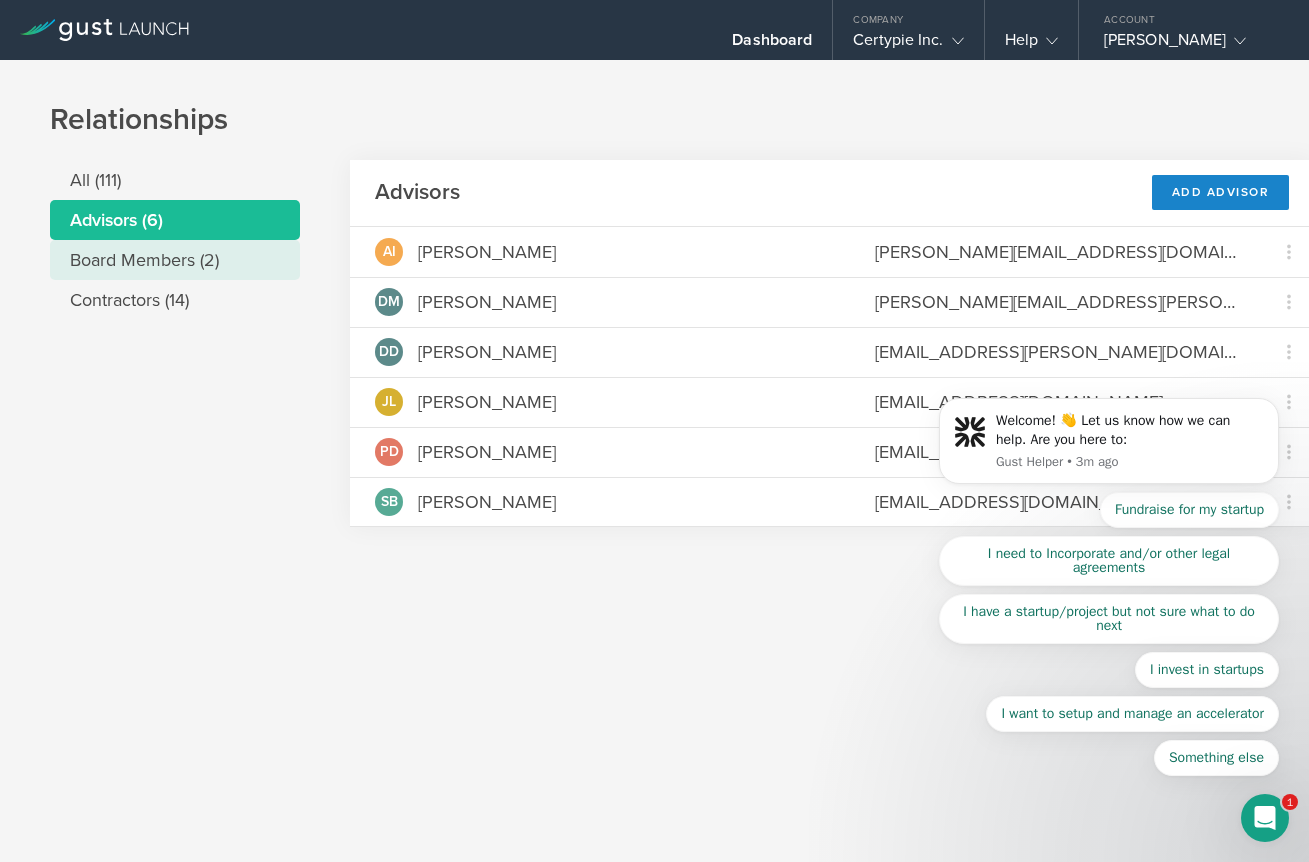 click on "Board Members (2)" at bounding box center [175, 260] 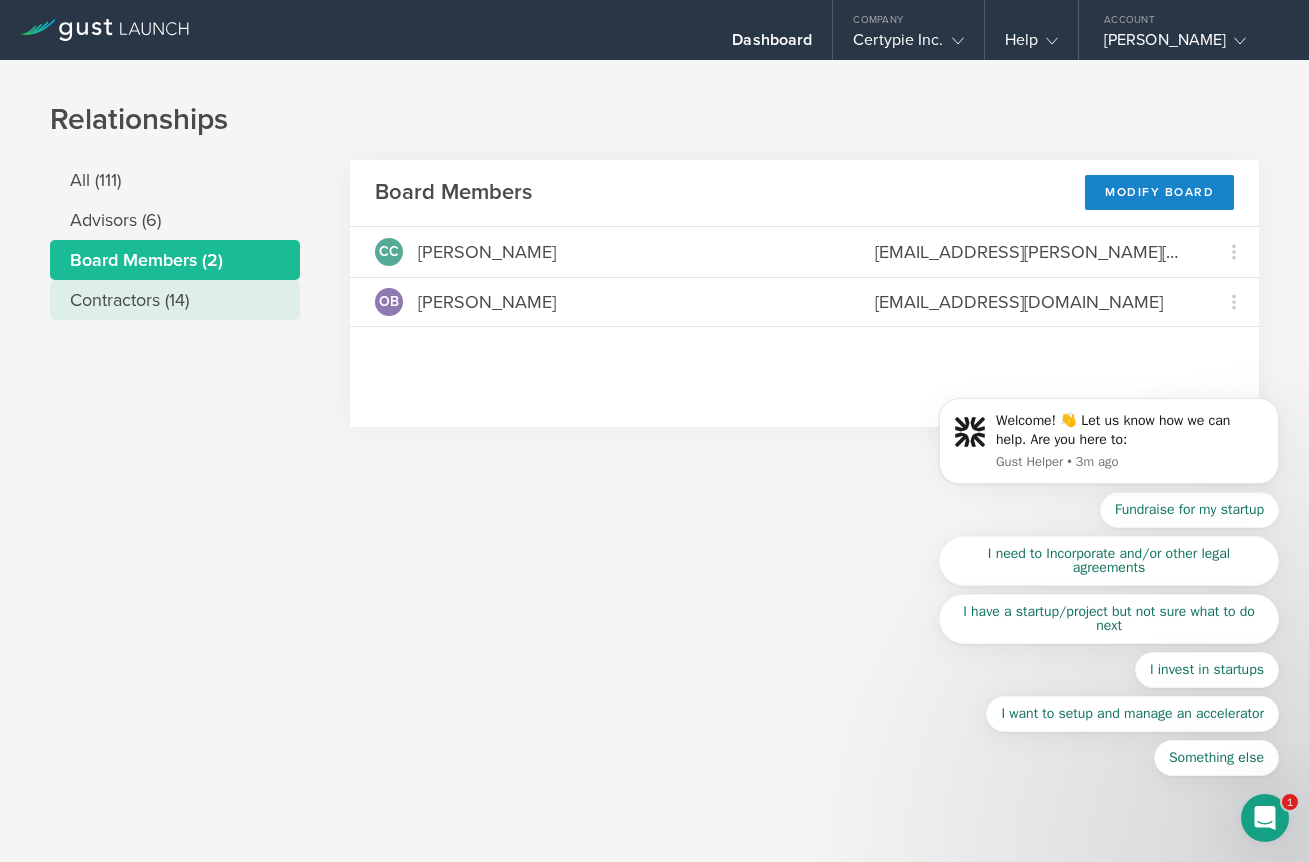 click on "Contractors (14)" at bounding box center [175, 300] 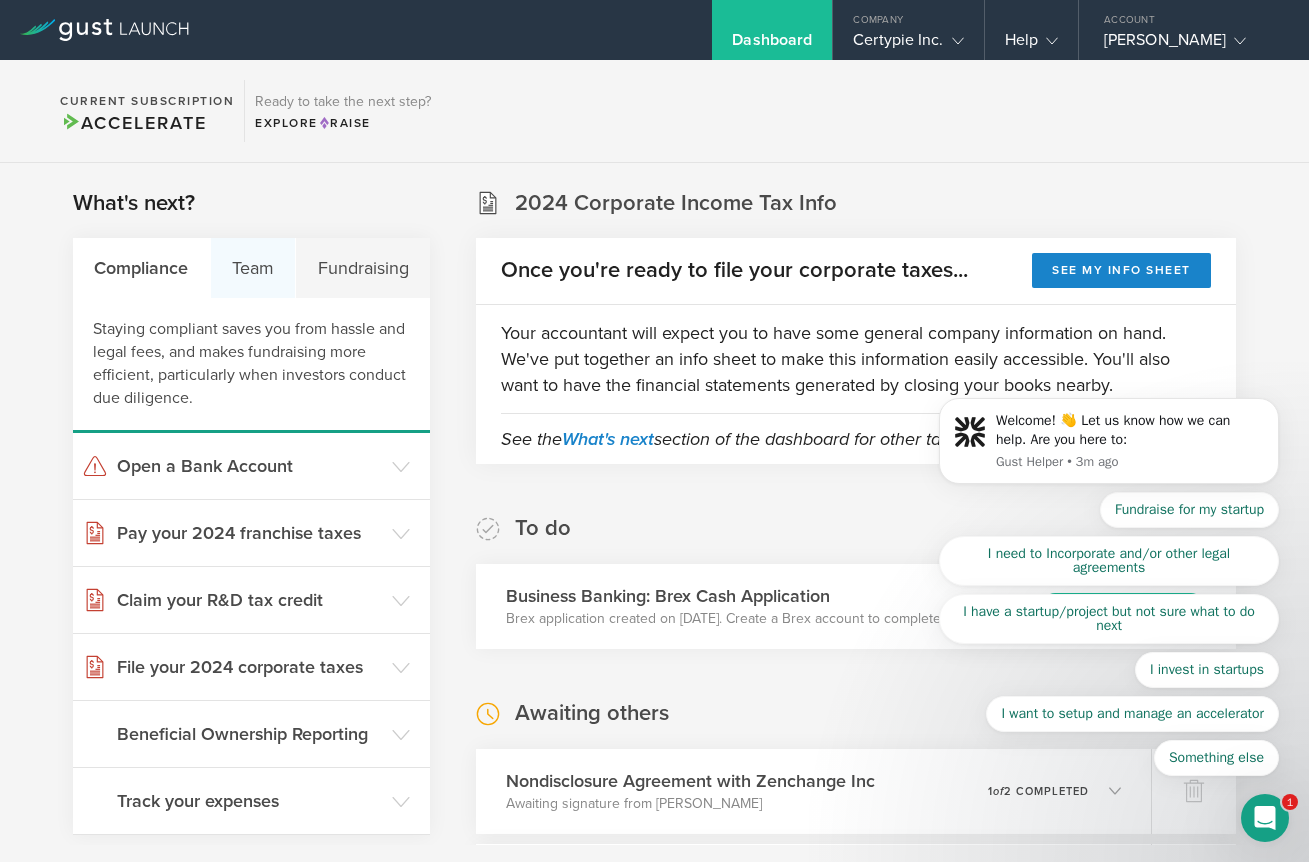 click on "Team" at bounding box center (254, 268) 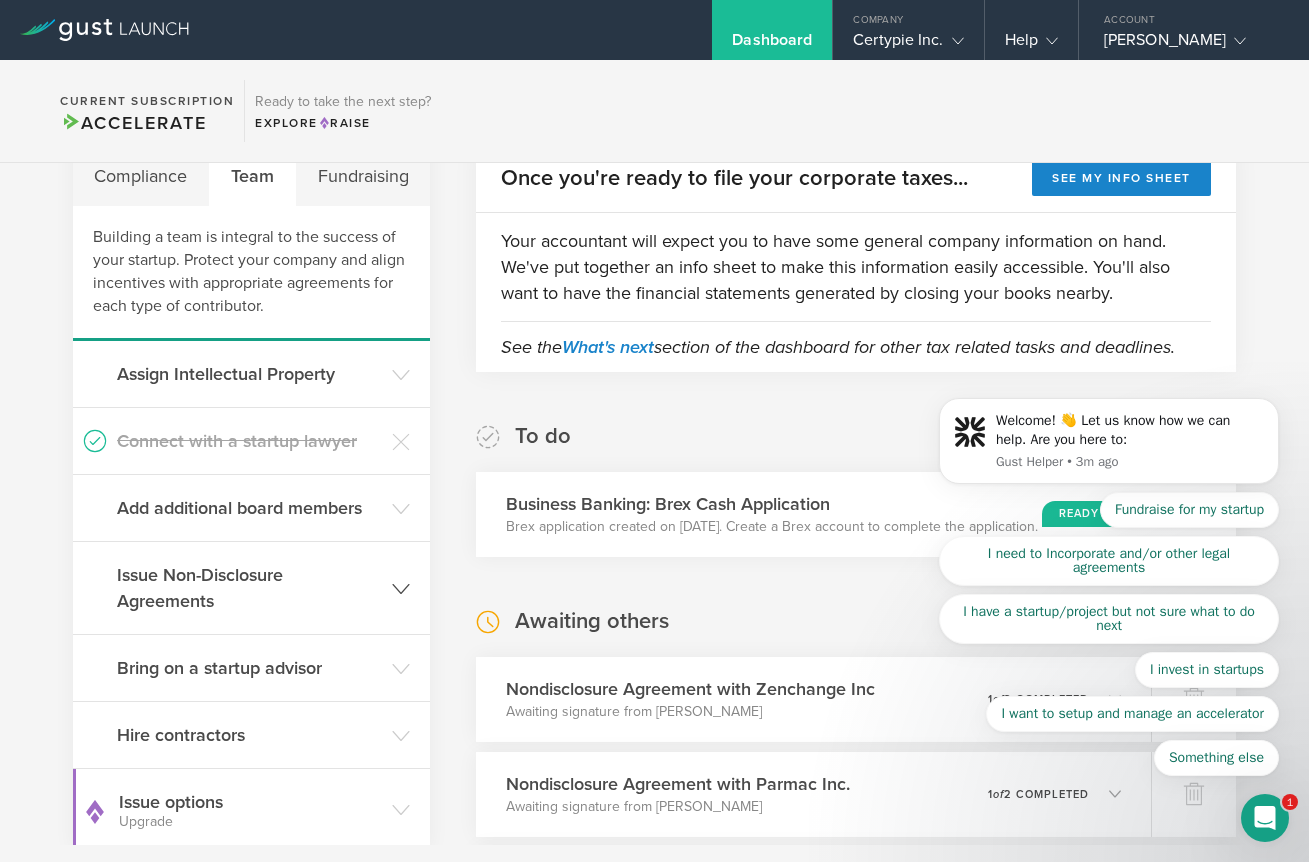 scroll, scrollTop: 202, scrollLeft: 0, axis: vertical 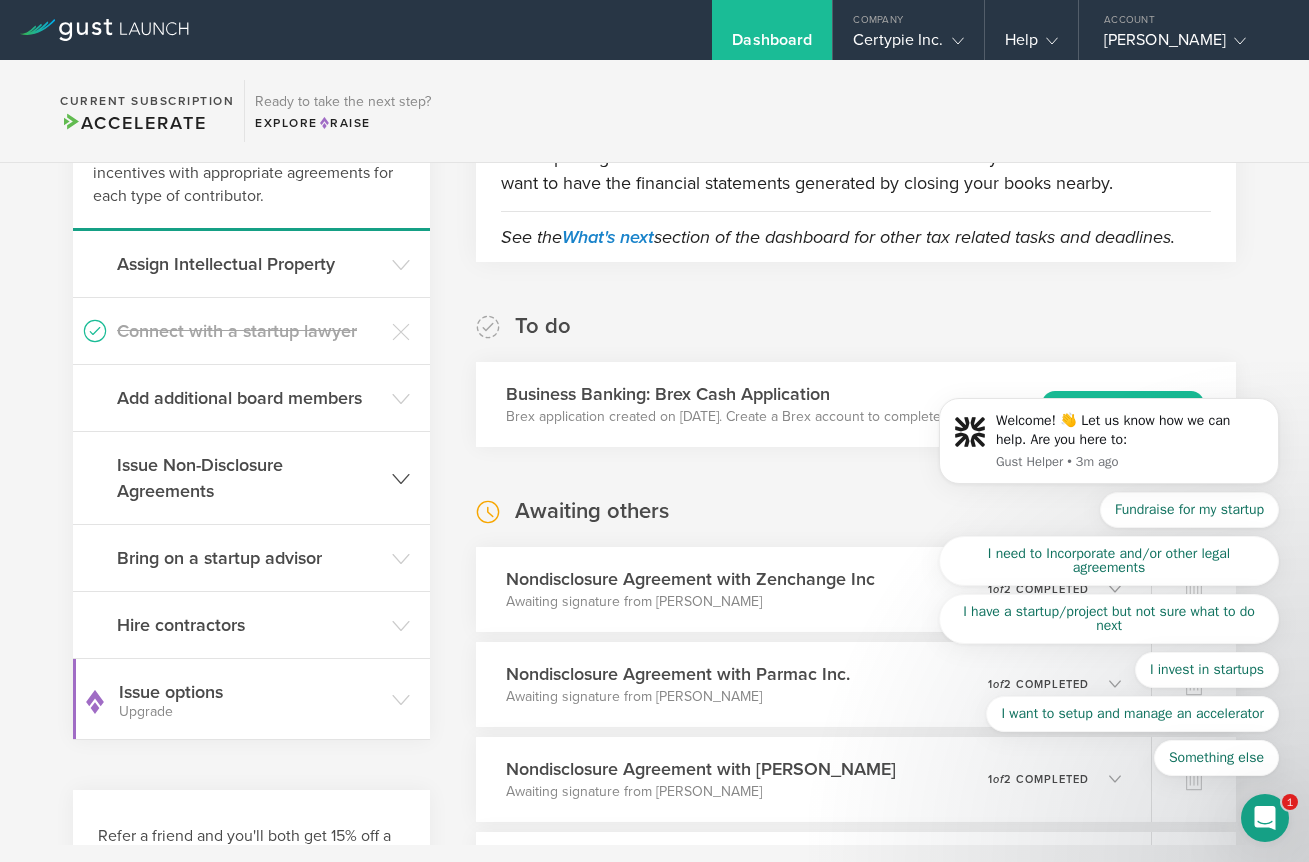 click on "Issue Non-Disclosure Agreements" 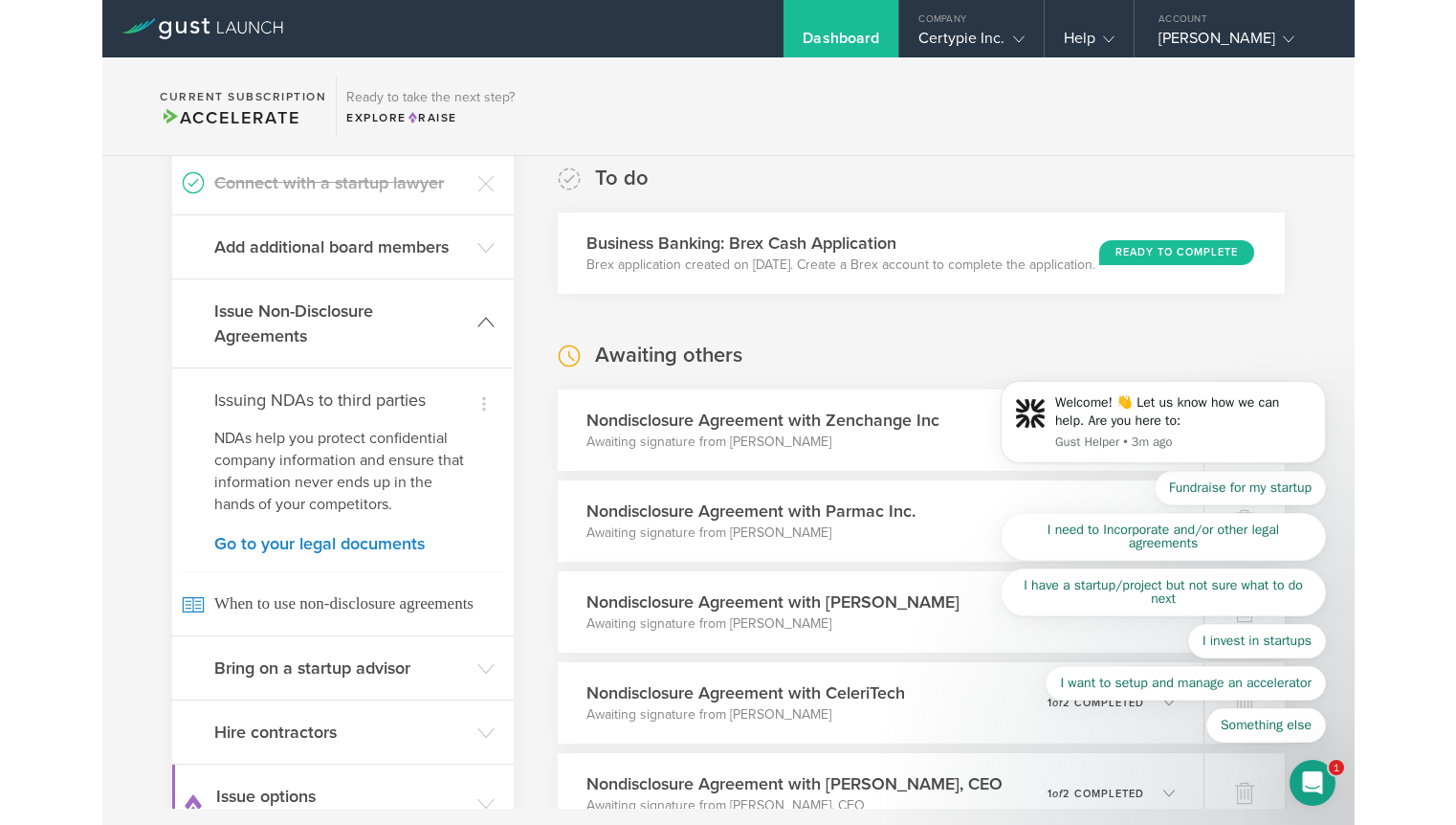 scroll, scrollTop: 398, scrollLeft: 0, axis: vertical 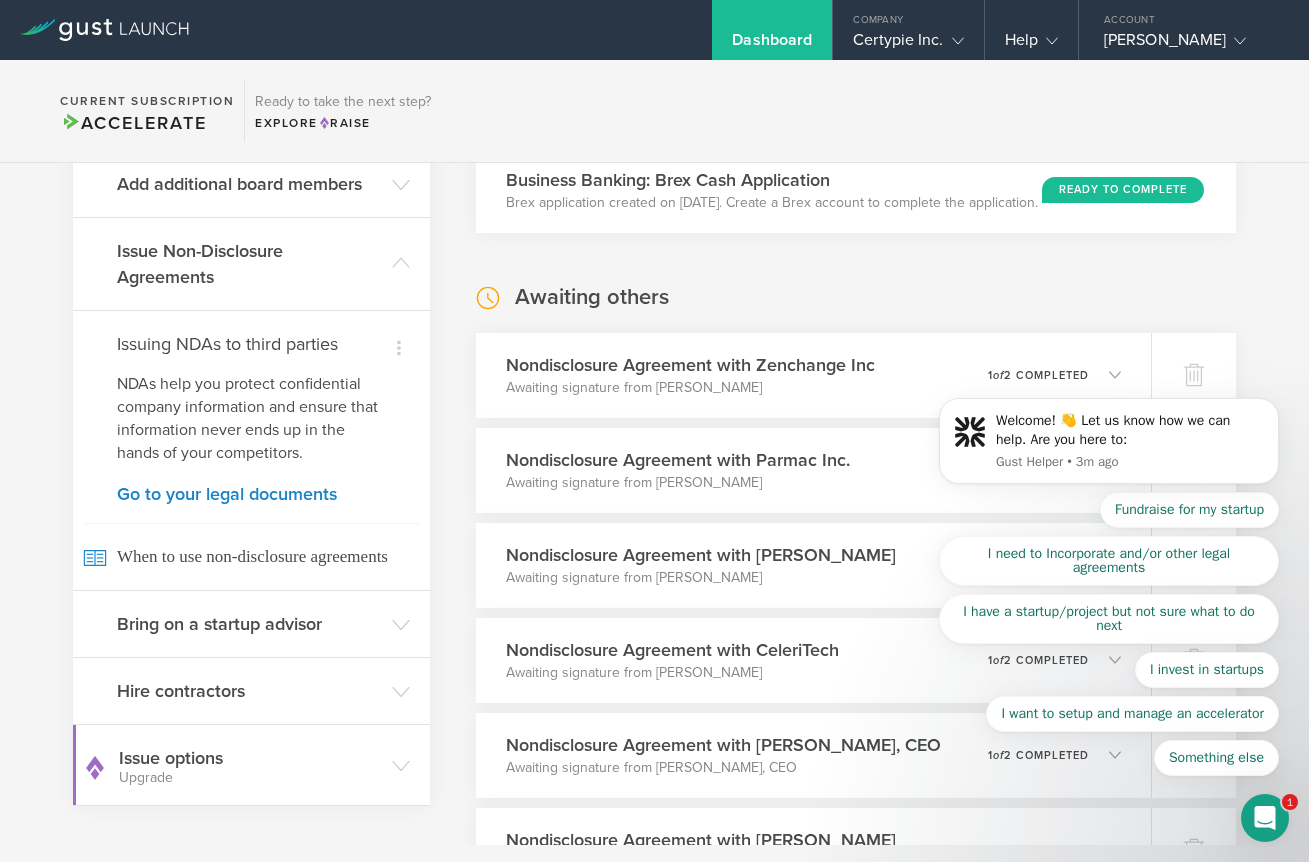 click on "Issuing NDAs to third parties" at bounding box center [251, 344] 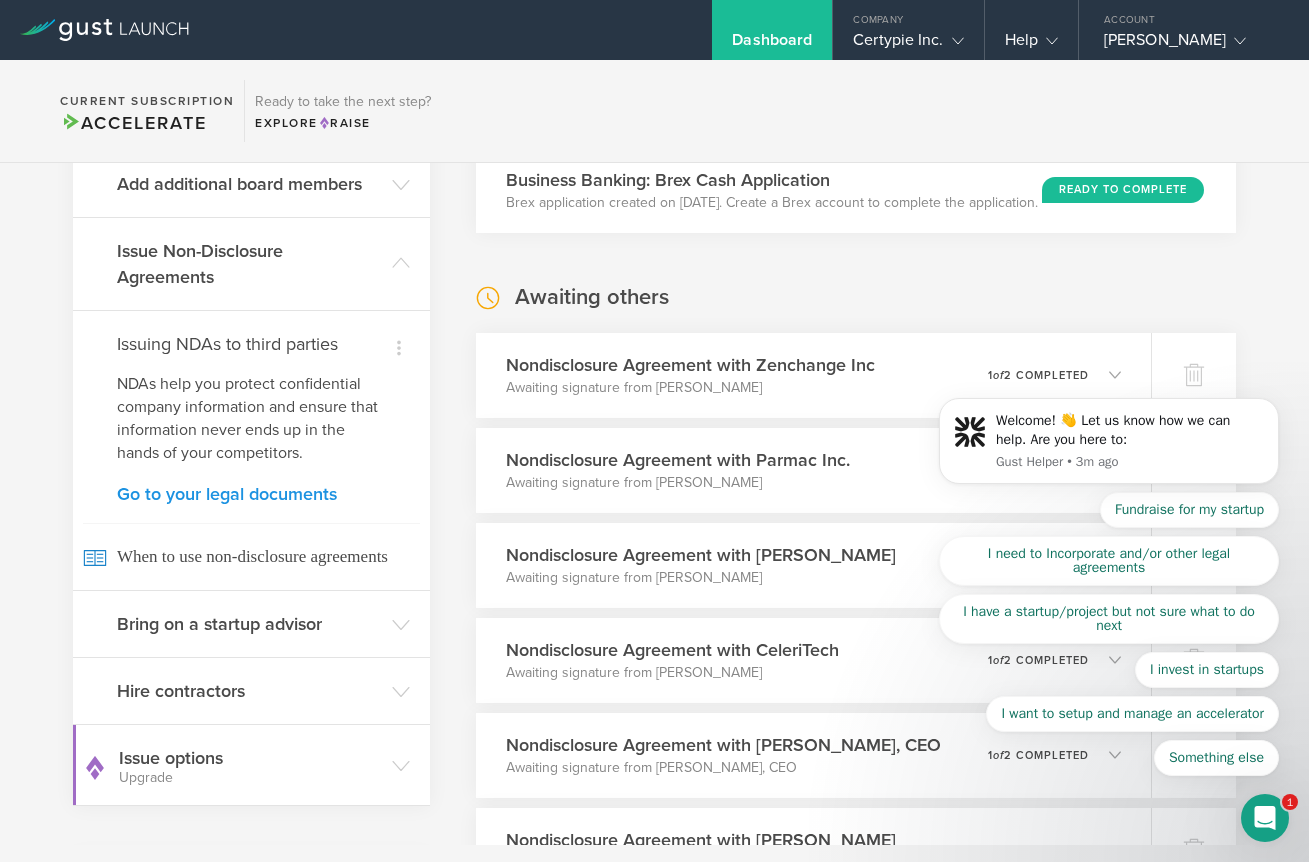 click on "Go to your legal documents" at bounding box center (251, 494) 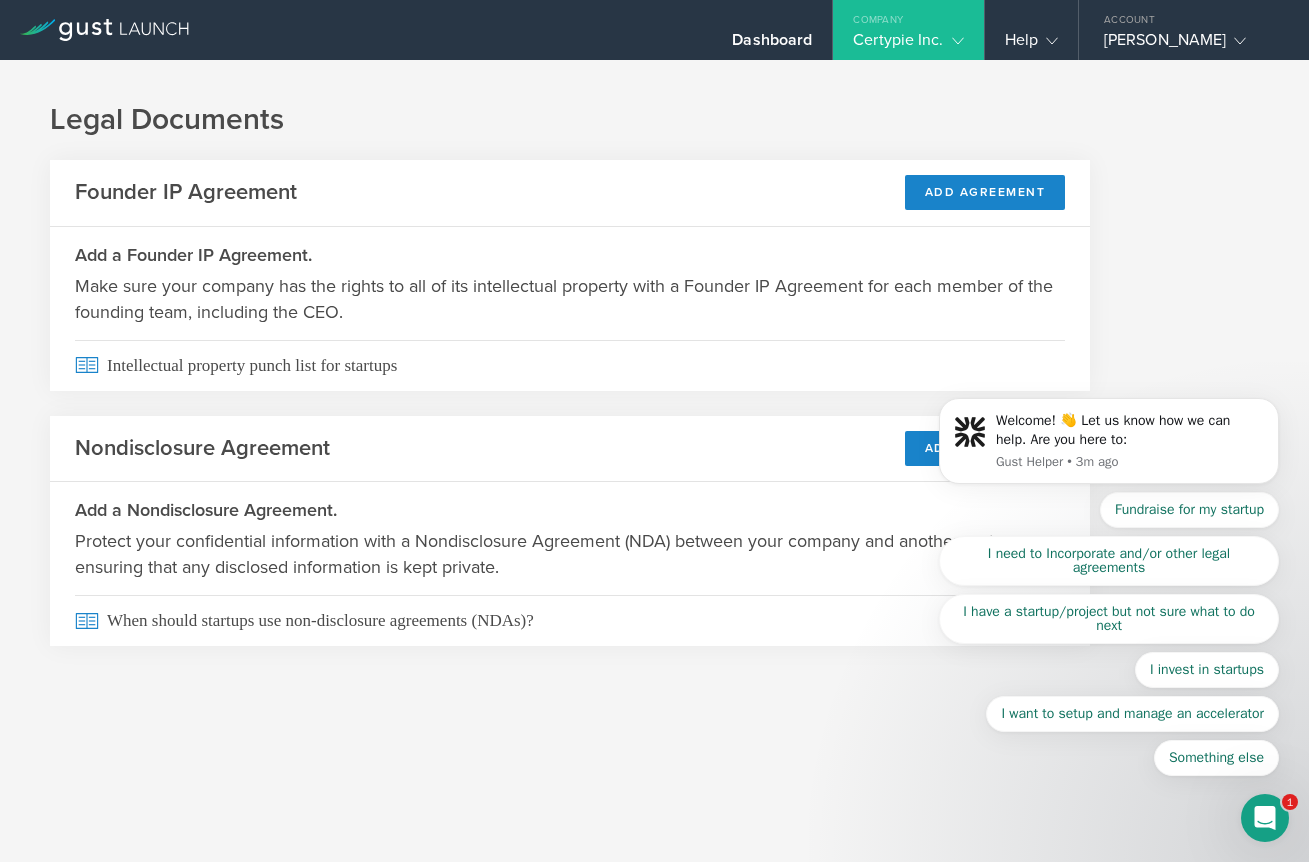 click on "Welcome! 👋 Let us know how we can help. Are you here to: Gust Helper • 3m ago Fundraise for my startup I need to Incorporate and/or other legal agreements I have a startup/project but not sure what to do next I invest in startups I want to setup and manage an accelerator Something else" 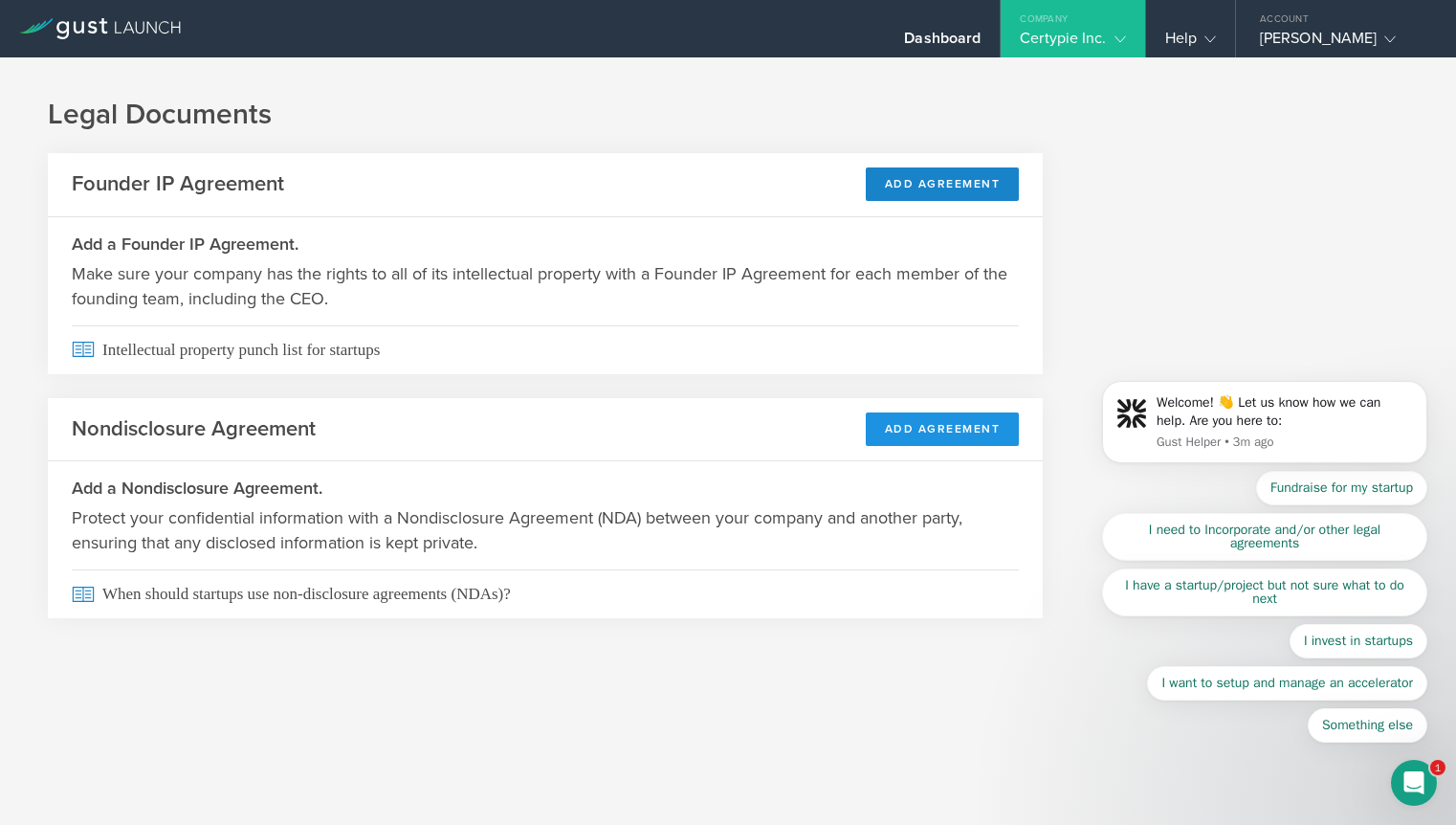 click on "Add Agreement" at bounding box center (942, 429) 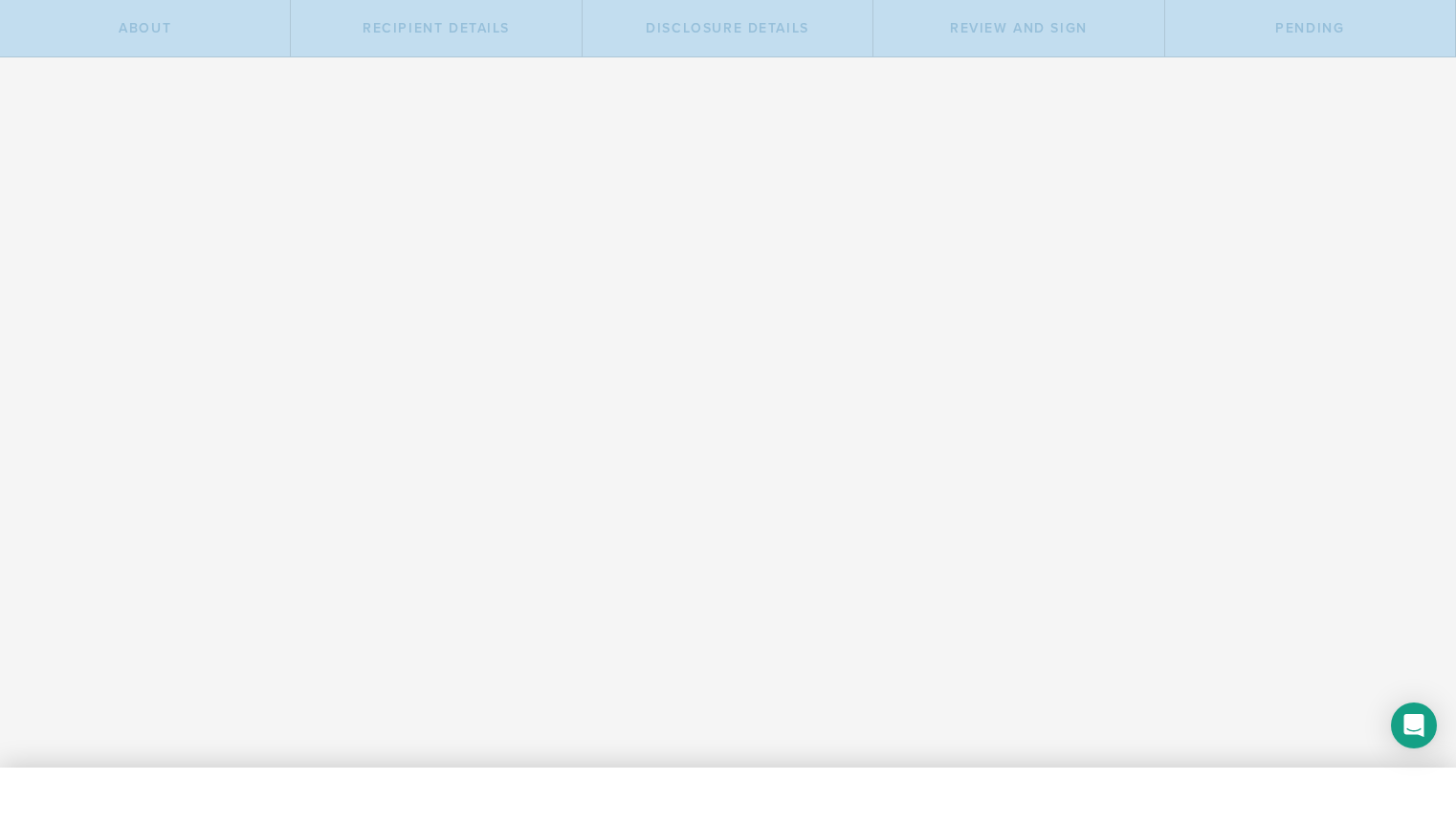 scroll, scrollTop: 0, scrollLeft: 0, axis: both 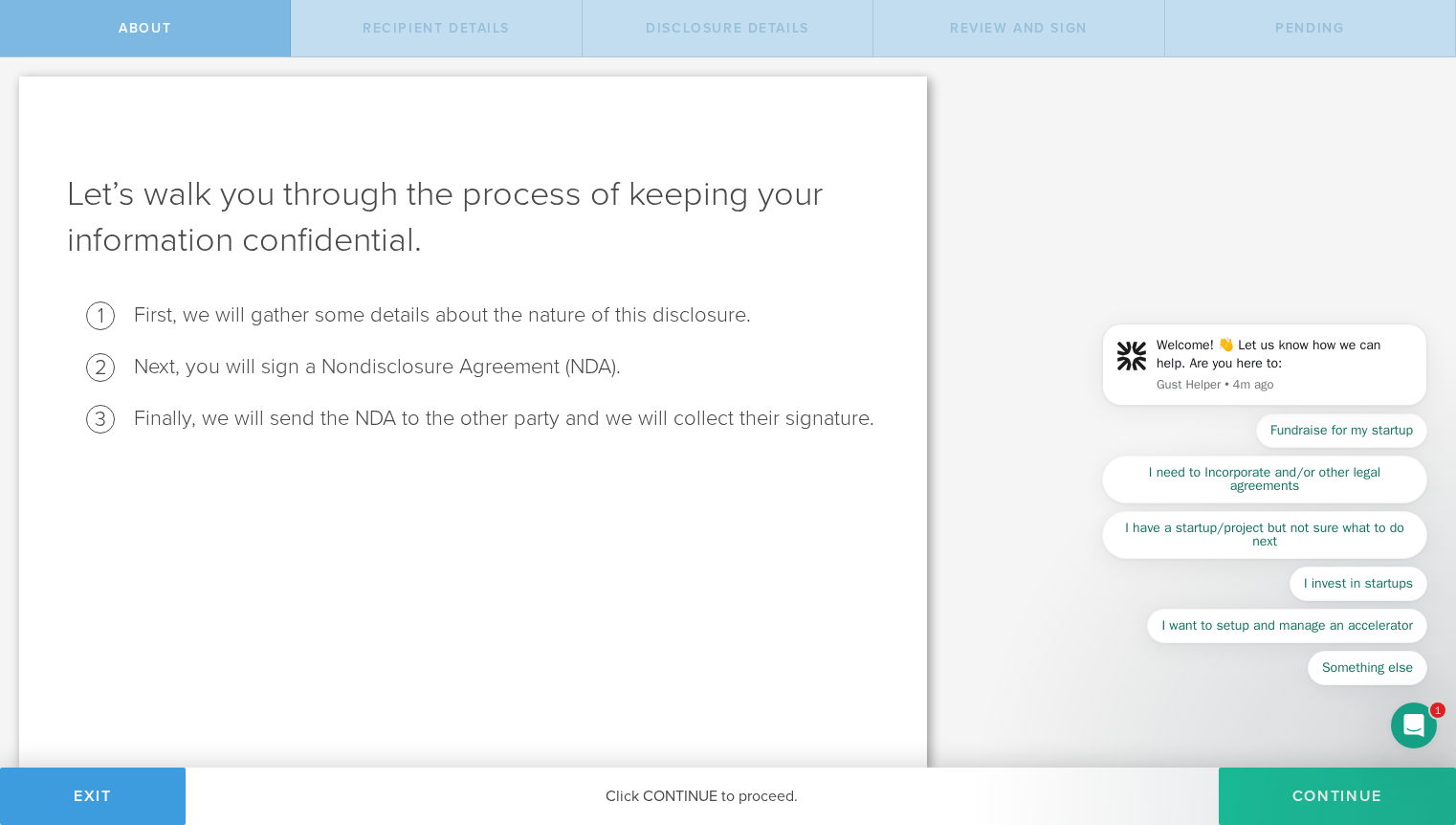 click on "Continue" at bounding box center (1337, 796) 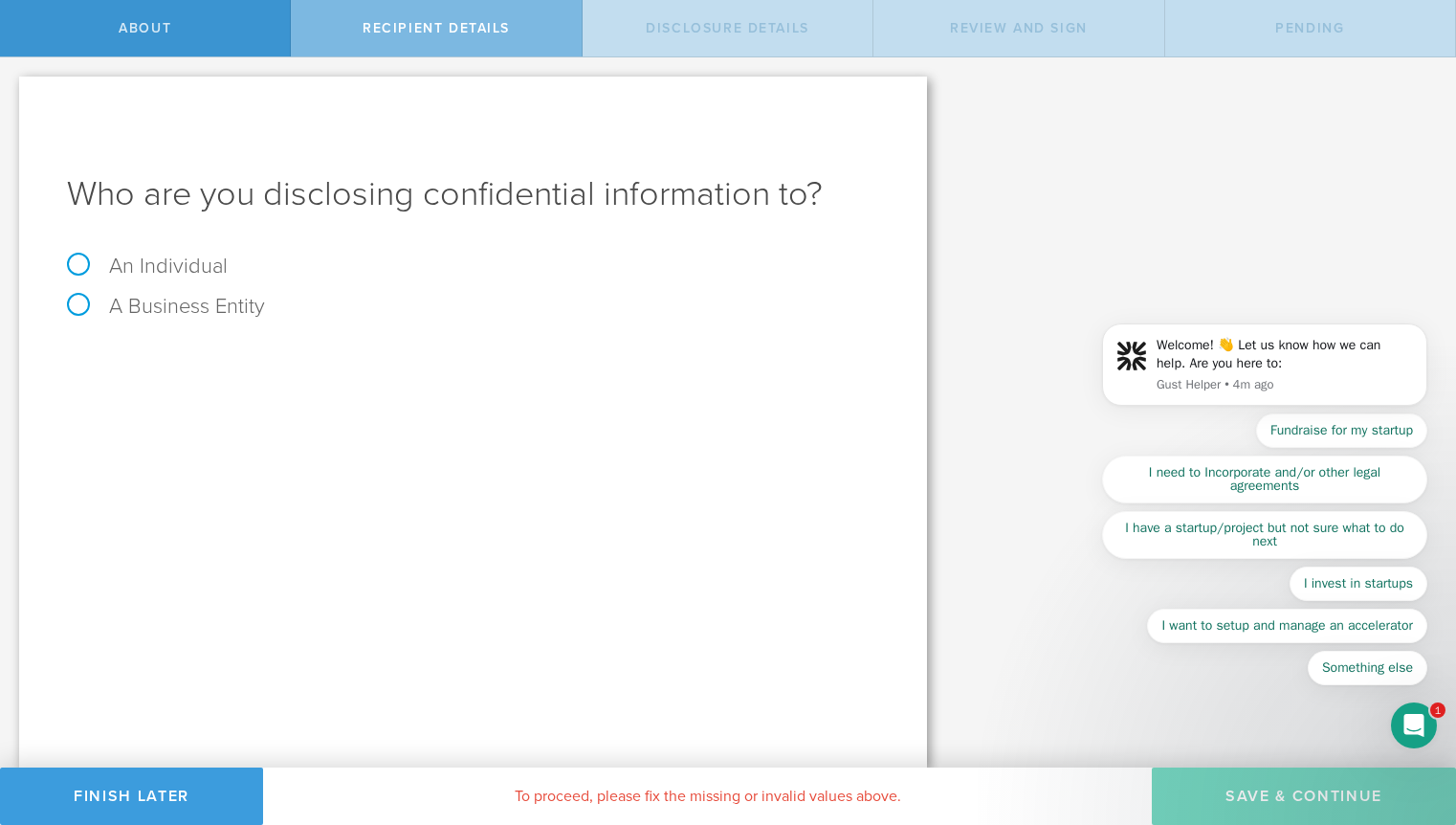 click on "A Business Entity" at bounding box center (165, 306) 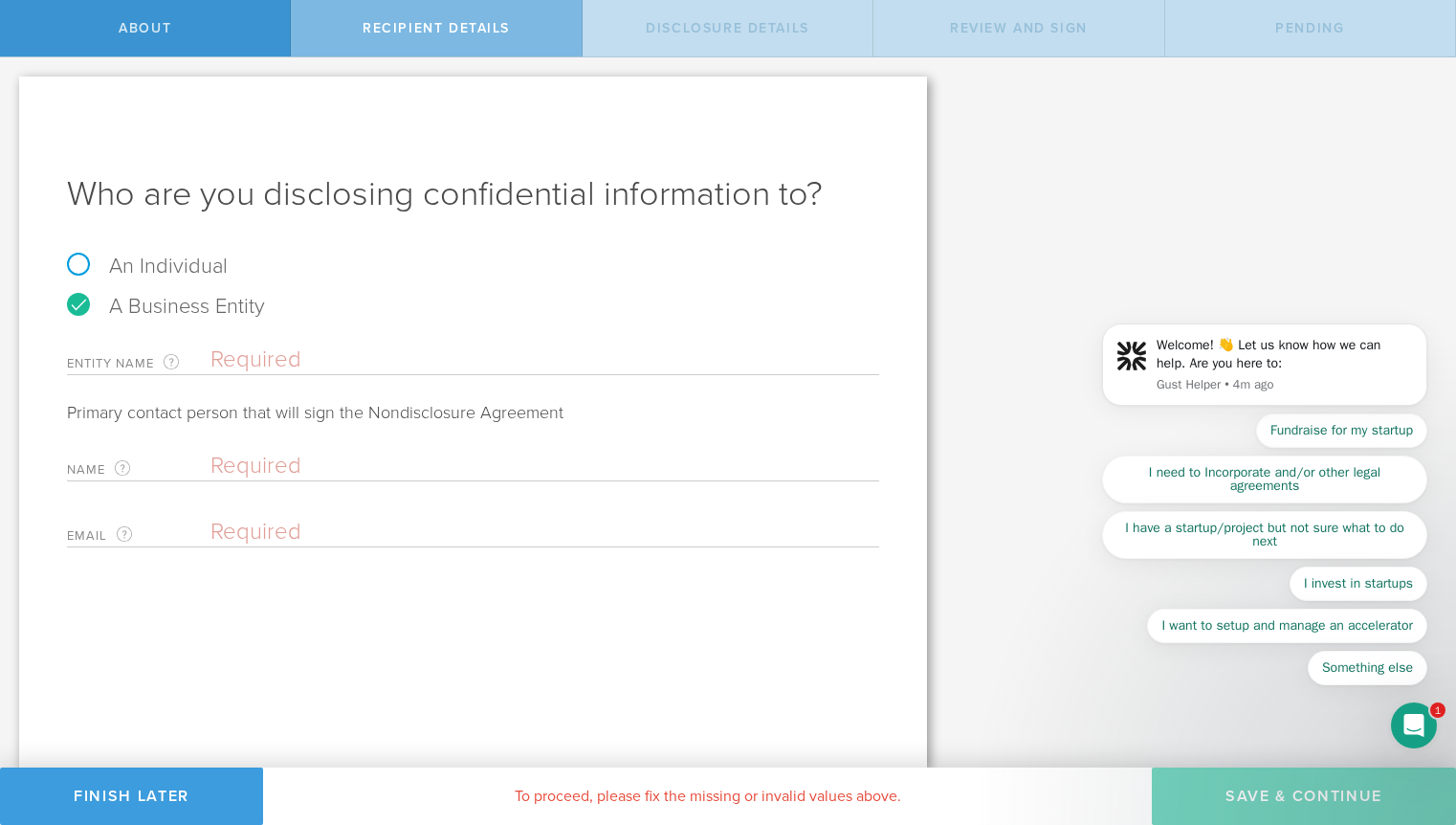 click at bounding box center [544, 360] 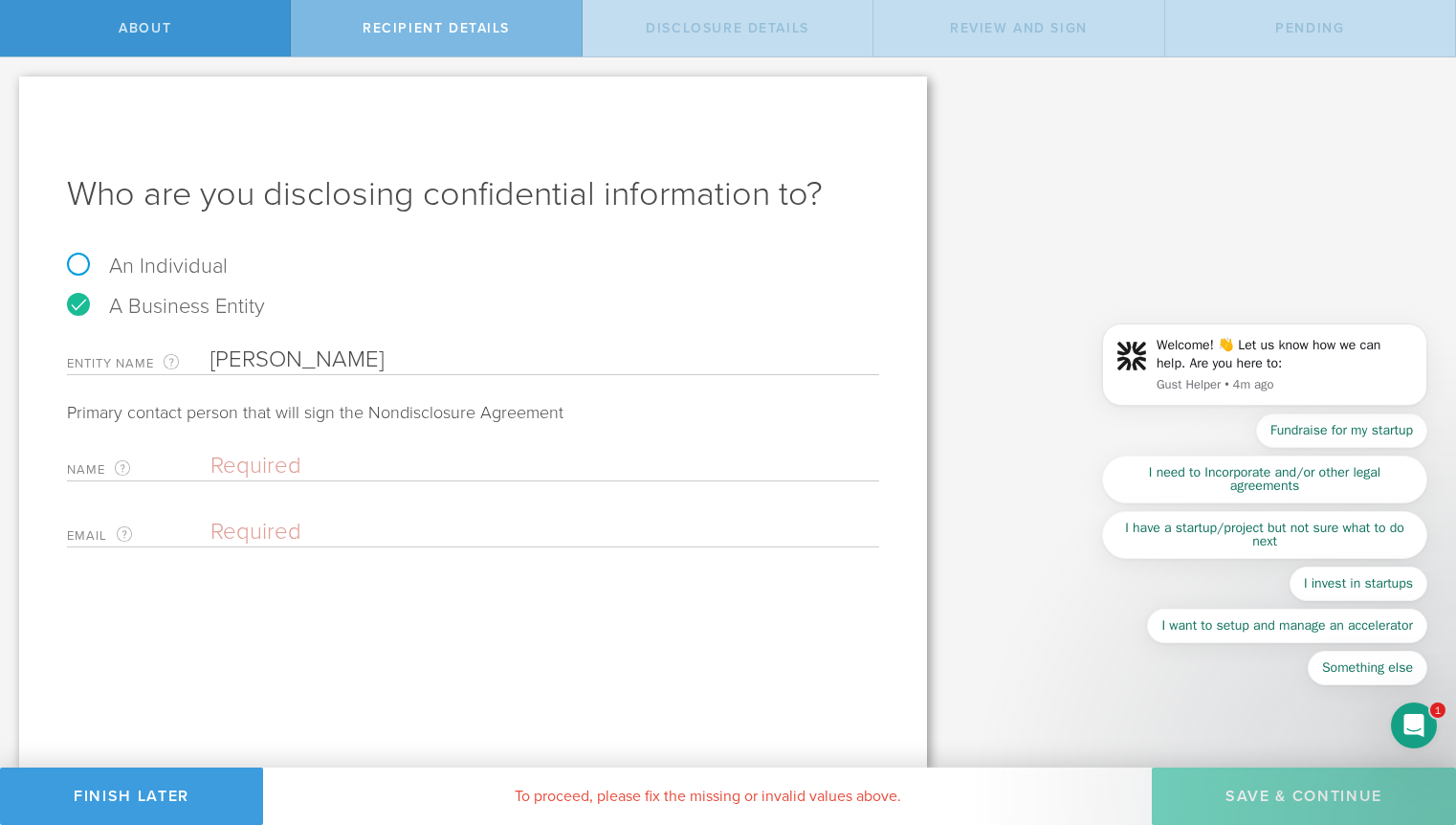 drag, startPoint x: 349, startPoint y: 362, endPoint x: 209, endPoint y: 365, distance: 140.03214 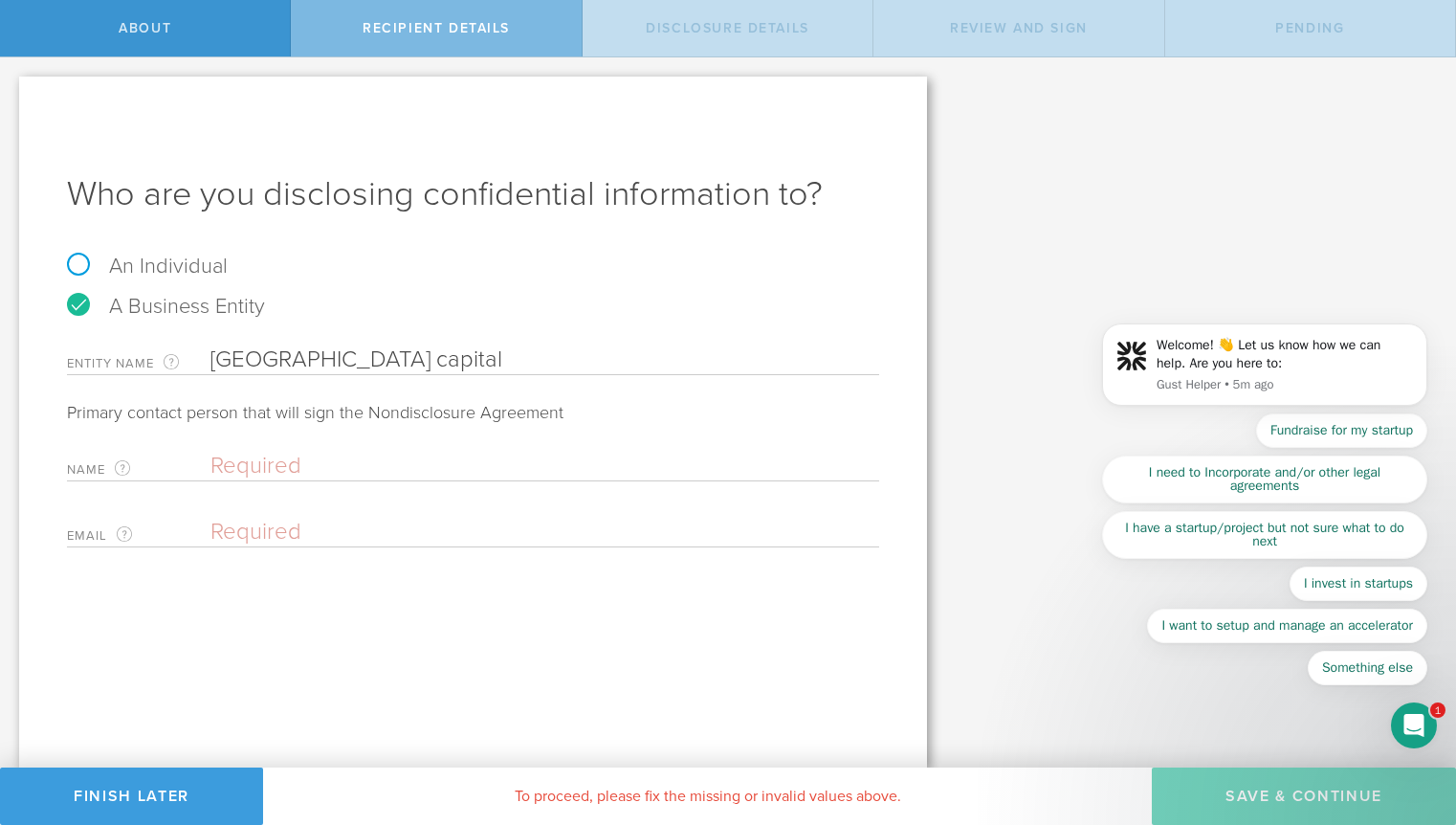 click on "Epakon capital" at bounding box center [544, 360] 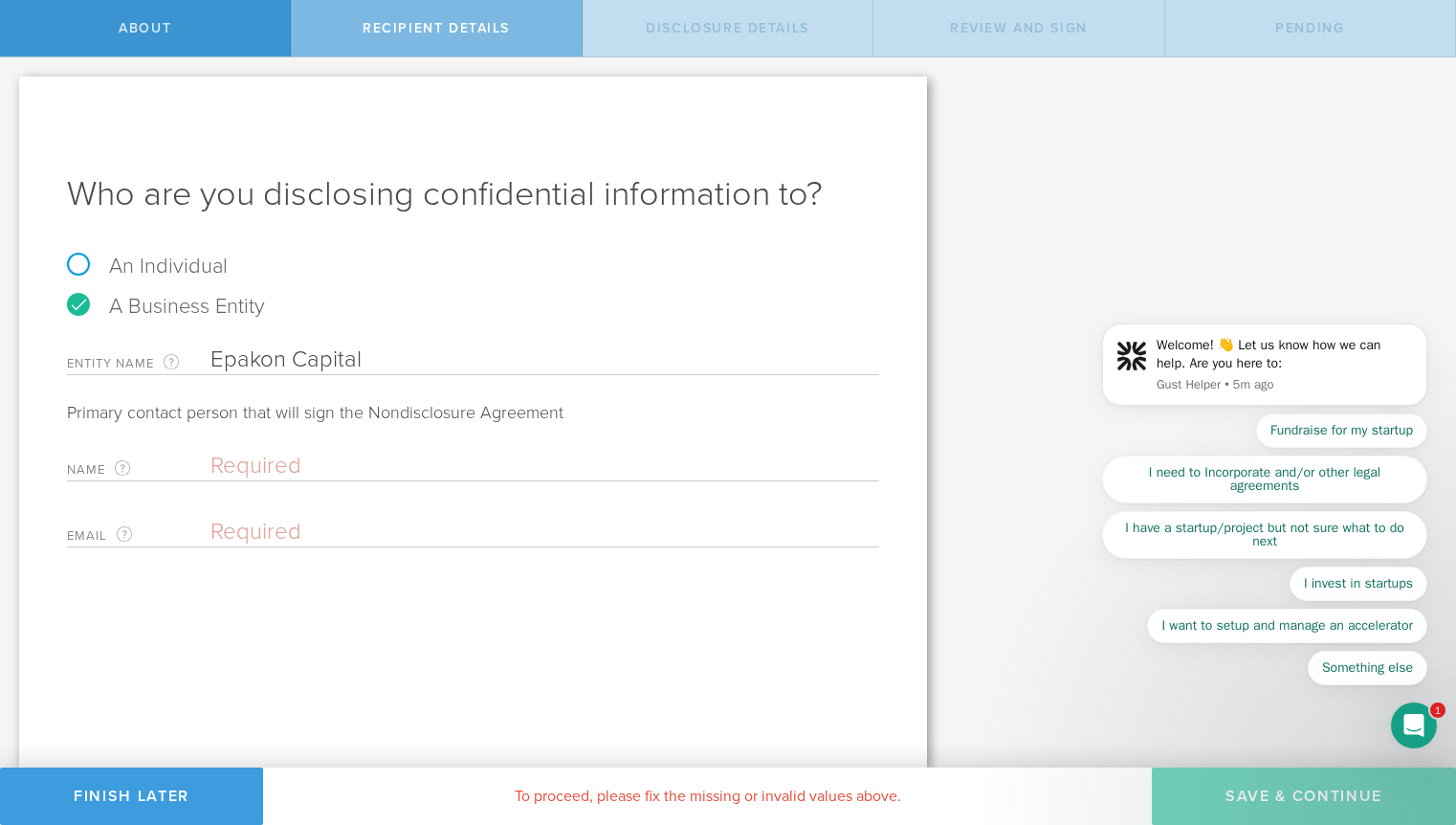 type on "Epakon Capital" 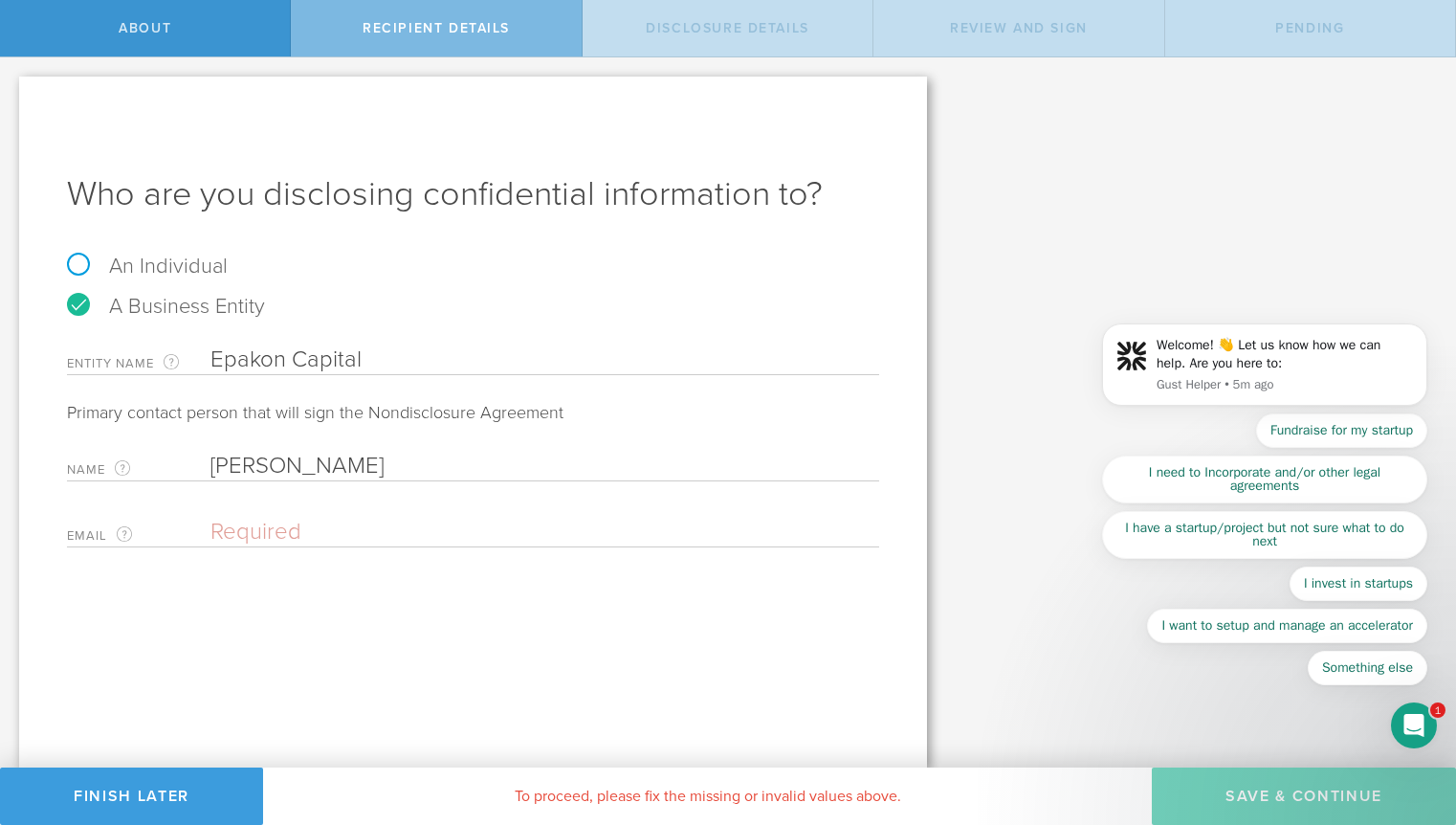 type on "[PERSON_NAME]" 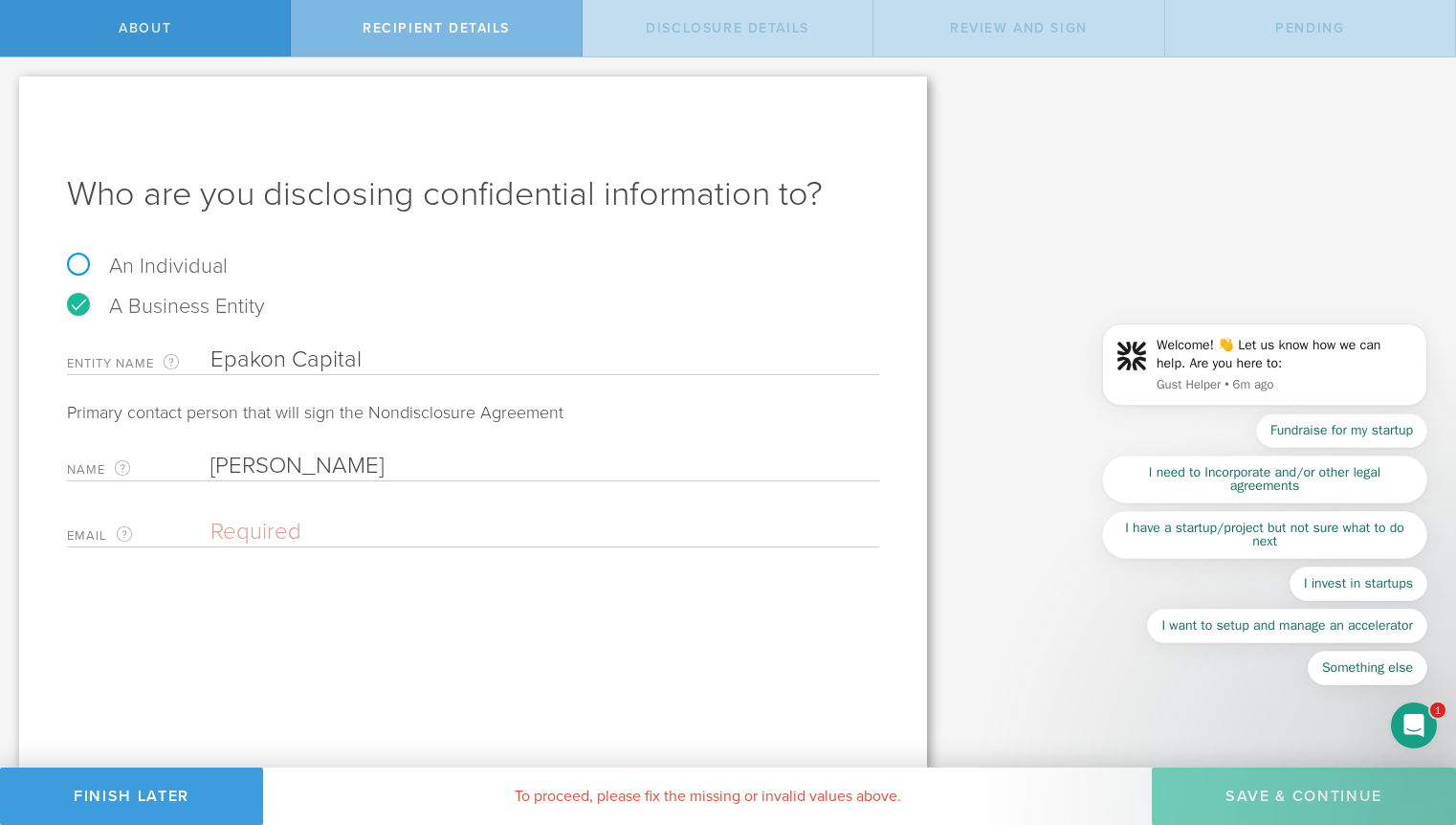 click at bounding box center [540, 532] 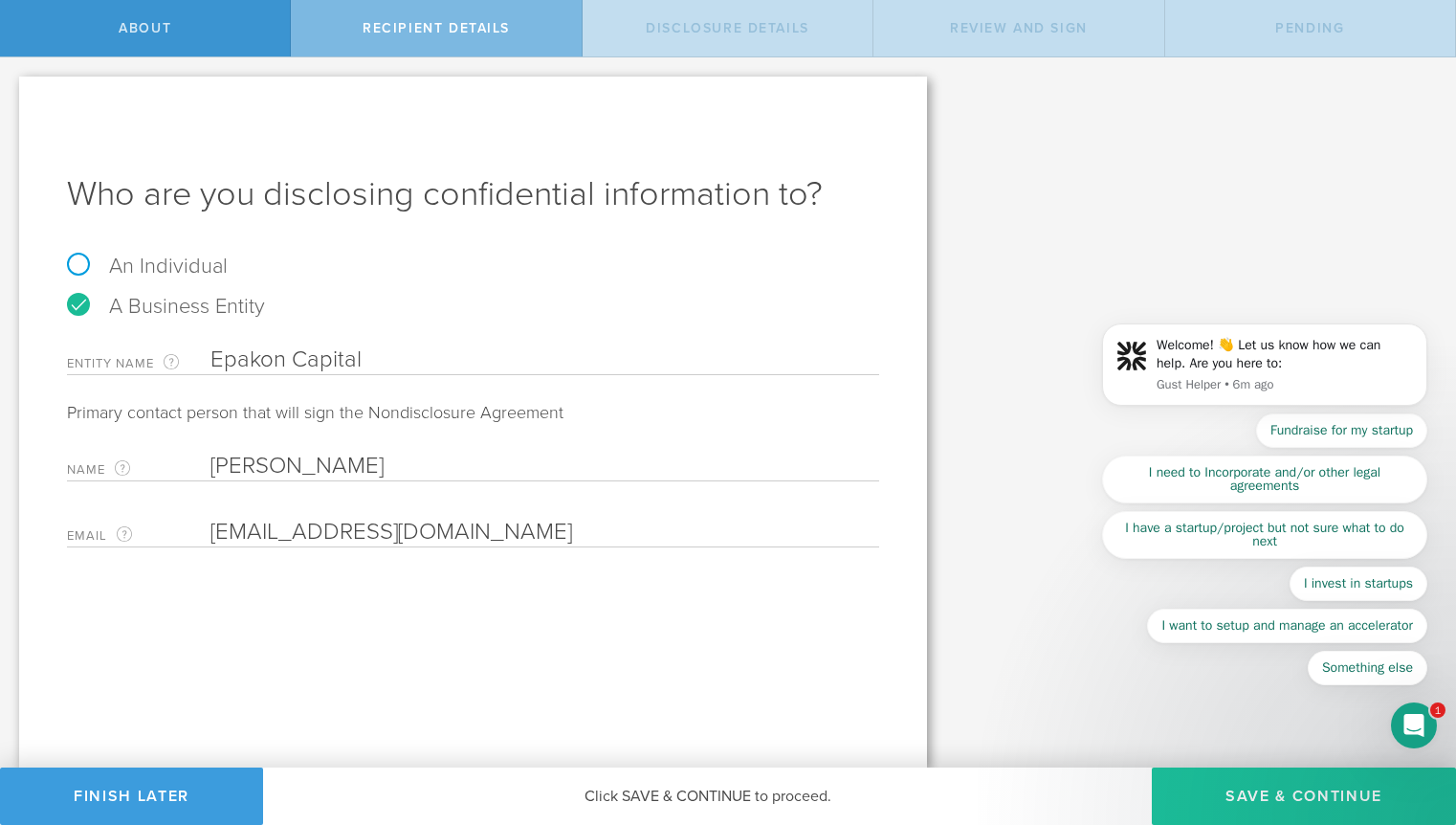 type on "[EMAIL_ADDRESS][DOMAIN_NAME]" 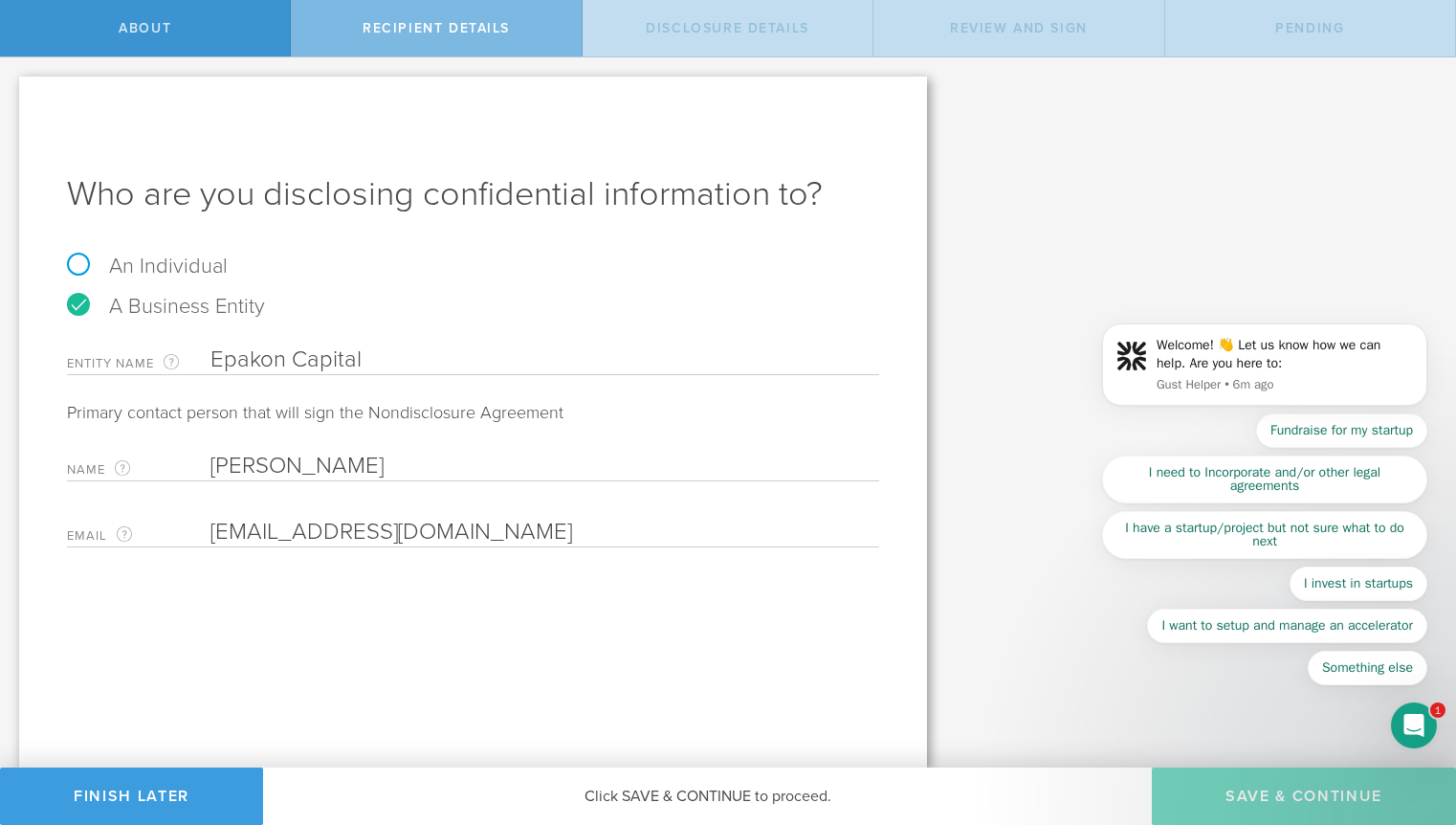 select on "string:5 years" 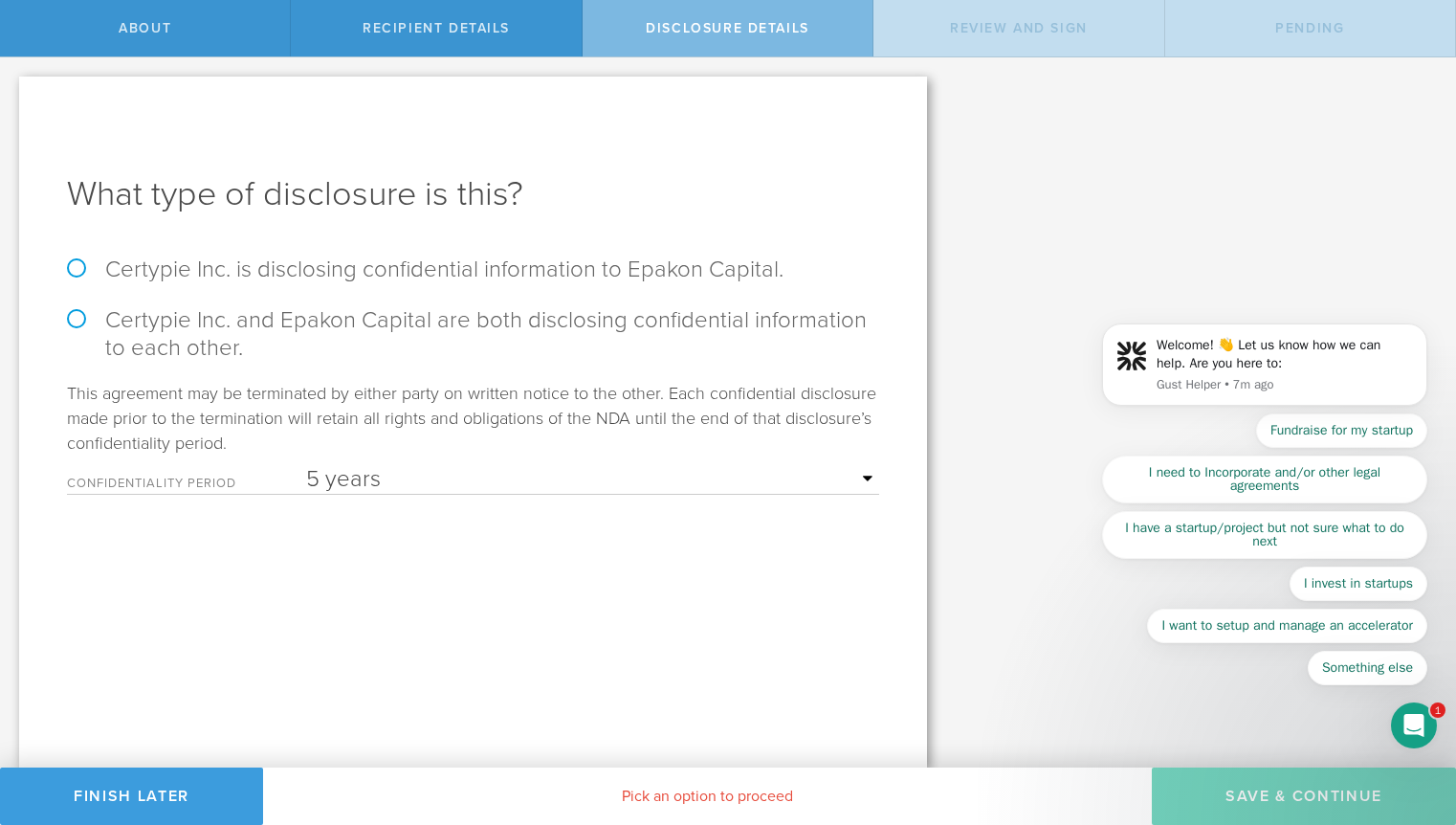 click on "Certypie Inc. is disclosing confidential information to Epakon Capital." at bounding box center (473, 269) 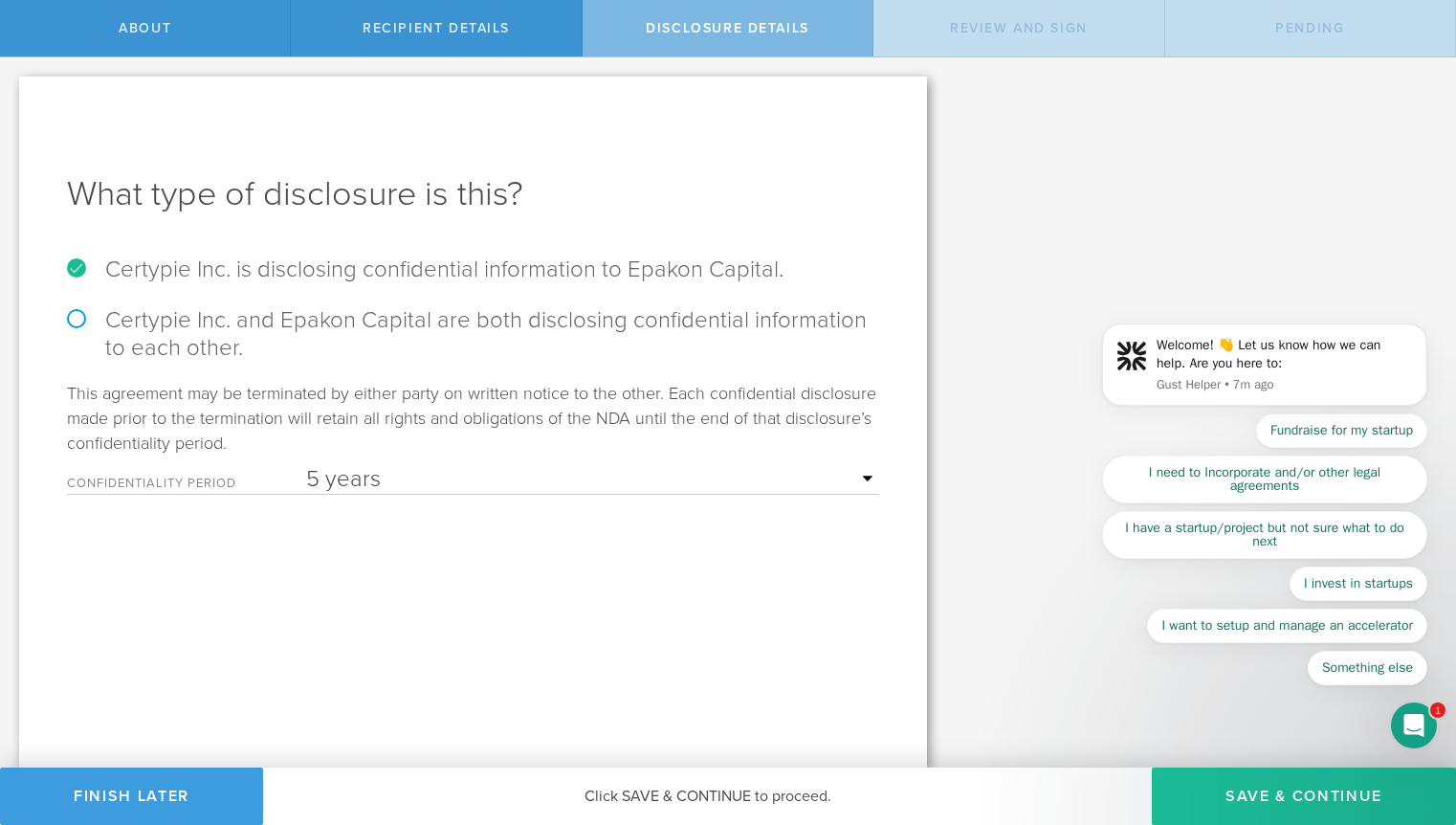click on "Save & Continue" at bounding box center [1304, 796] 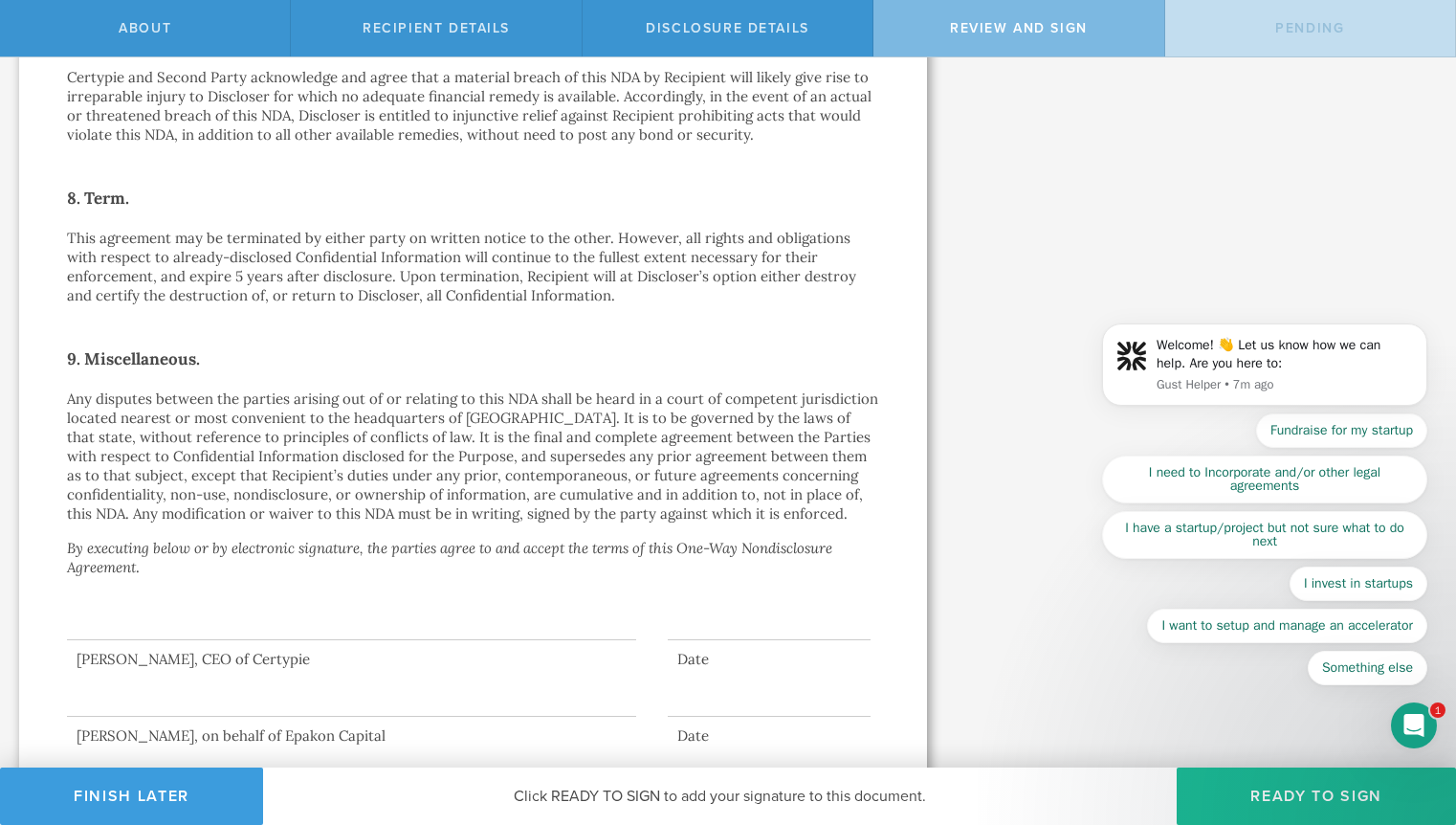scroll, scrollTop: 1452, scrollLeft: 0, axis: vertical 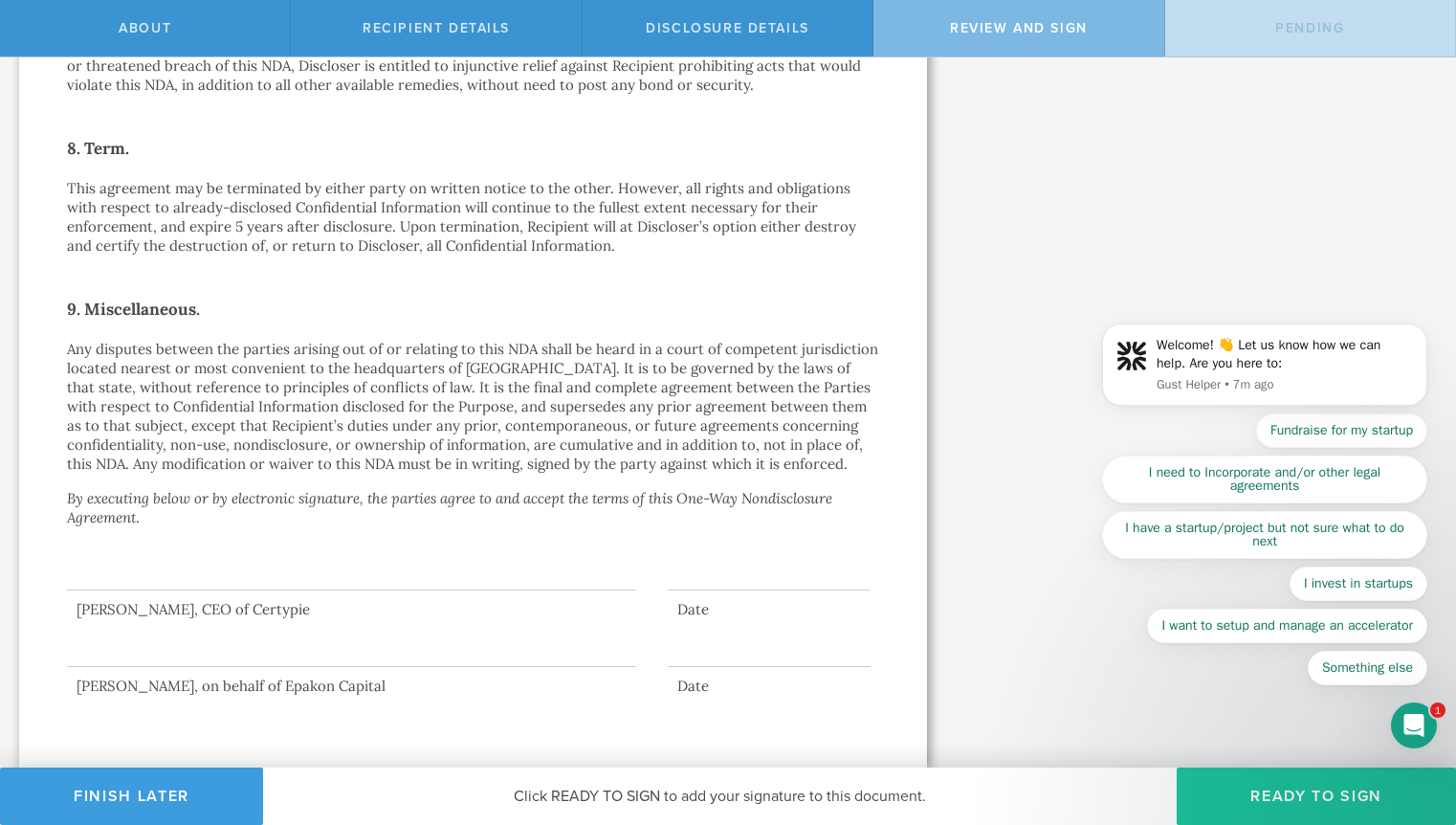 click on "Ready to Sign" at bounding box center [1316, 796] 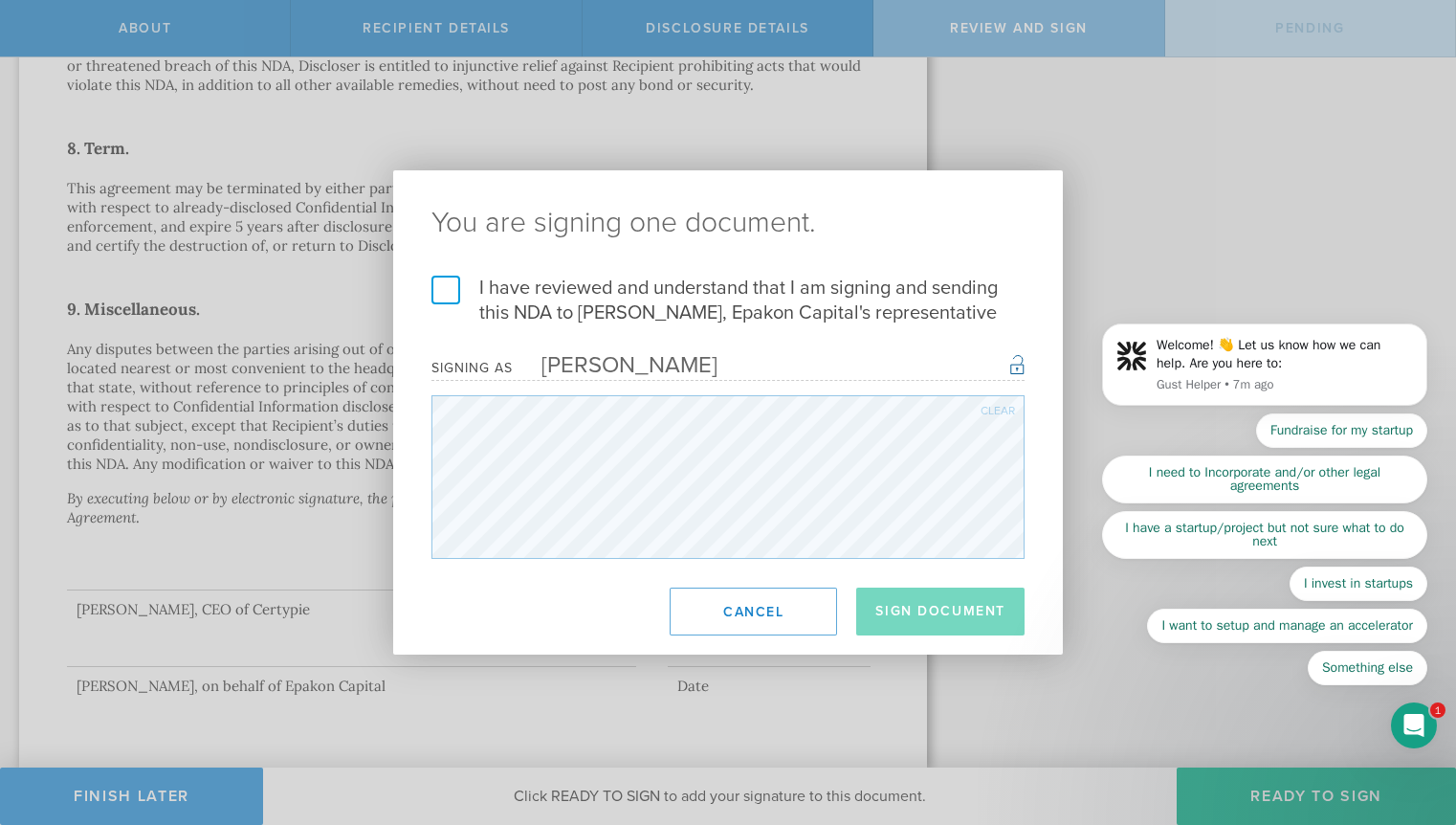 click on "I have reviewed and understand that I am signing and sending this NDA to Diego Salas, Epakon Capital's representative" at bounding box center [728, 301] 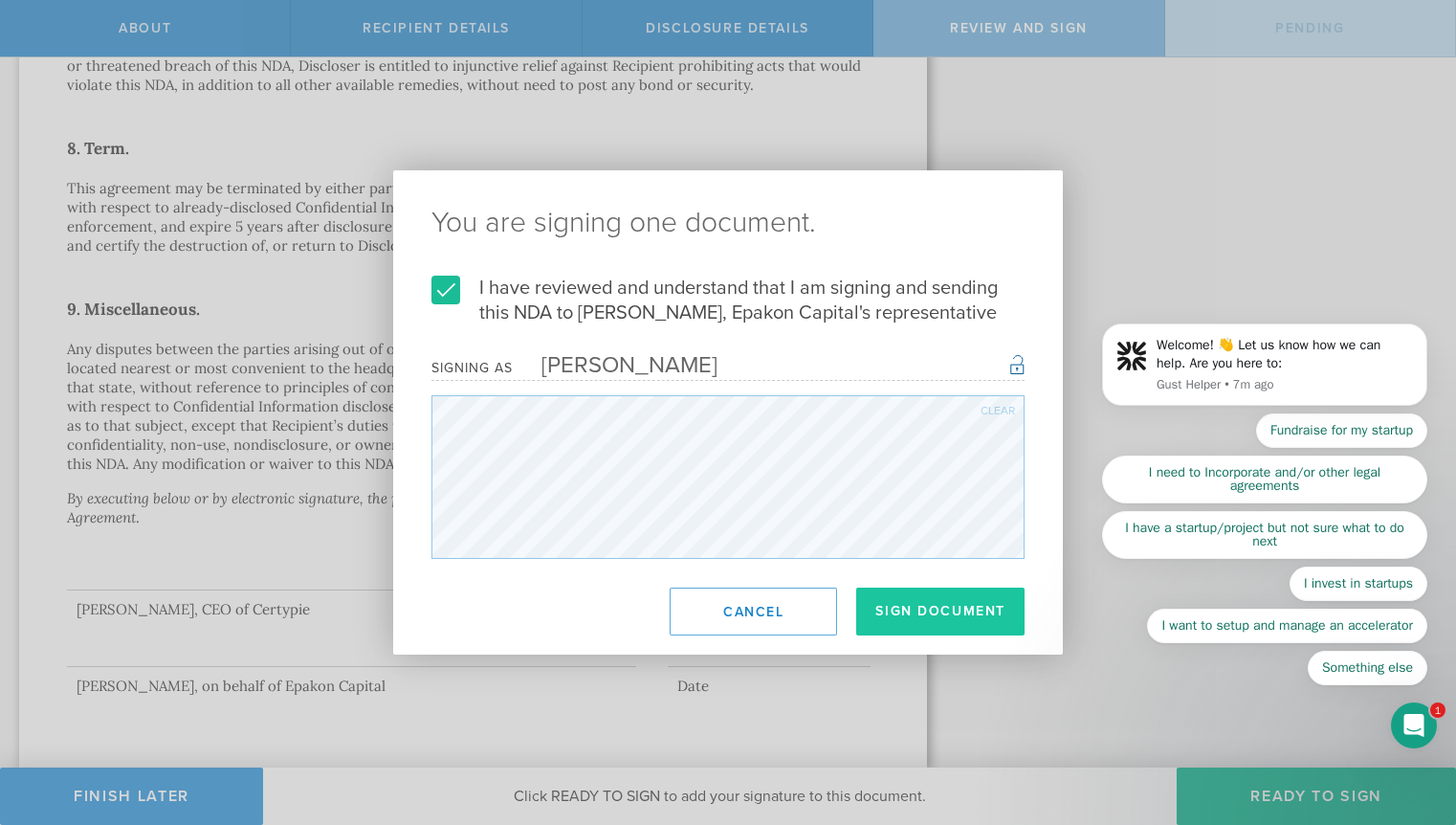 click on "Sign Document" at bounding box center (940, 612) 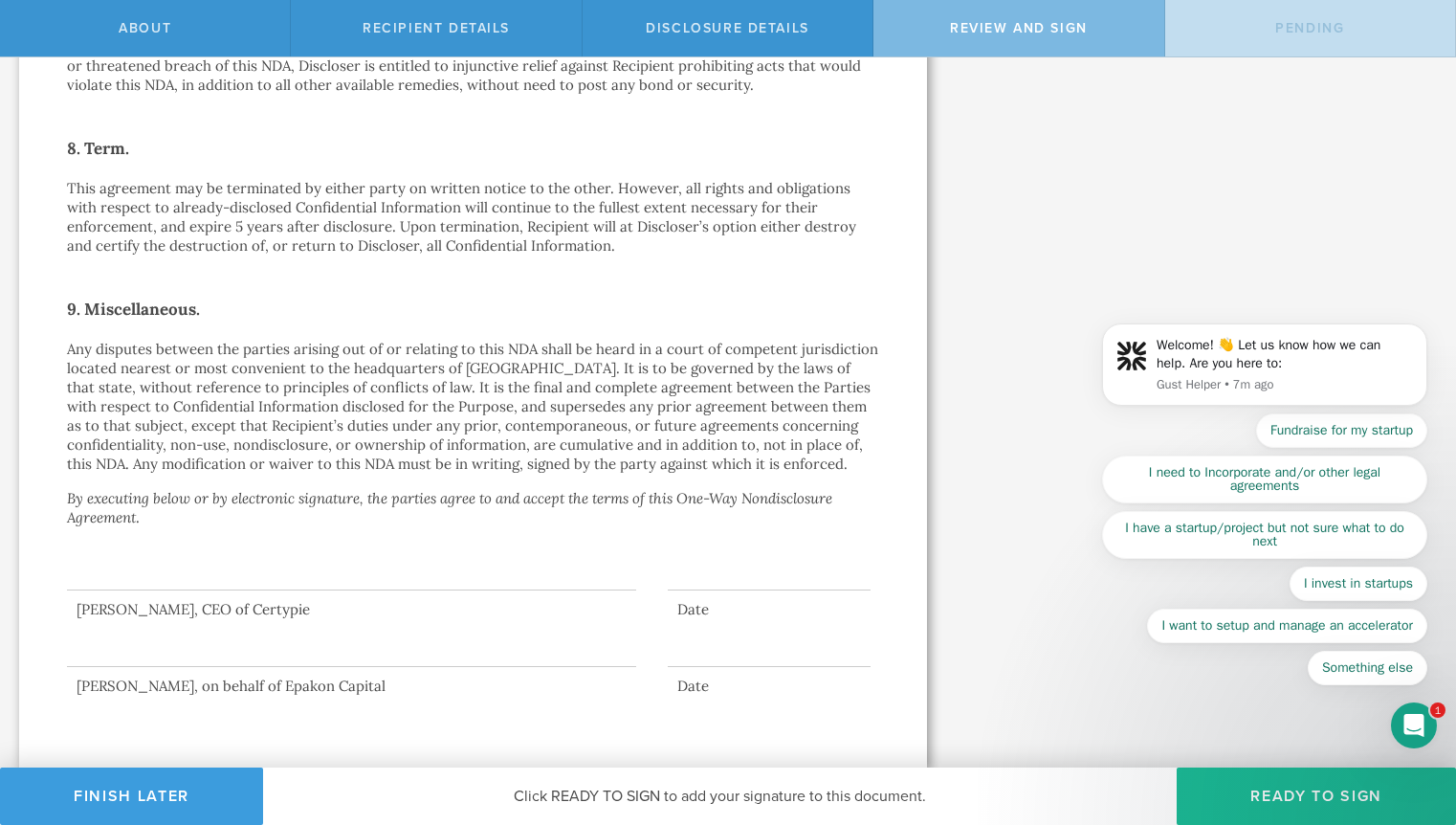scroll, scrollTop: 0, scrollLeft: 0, axis: both 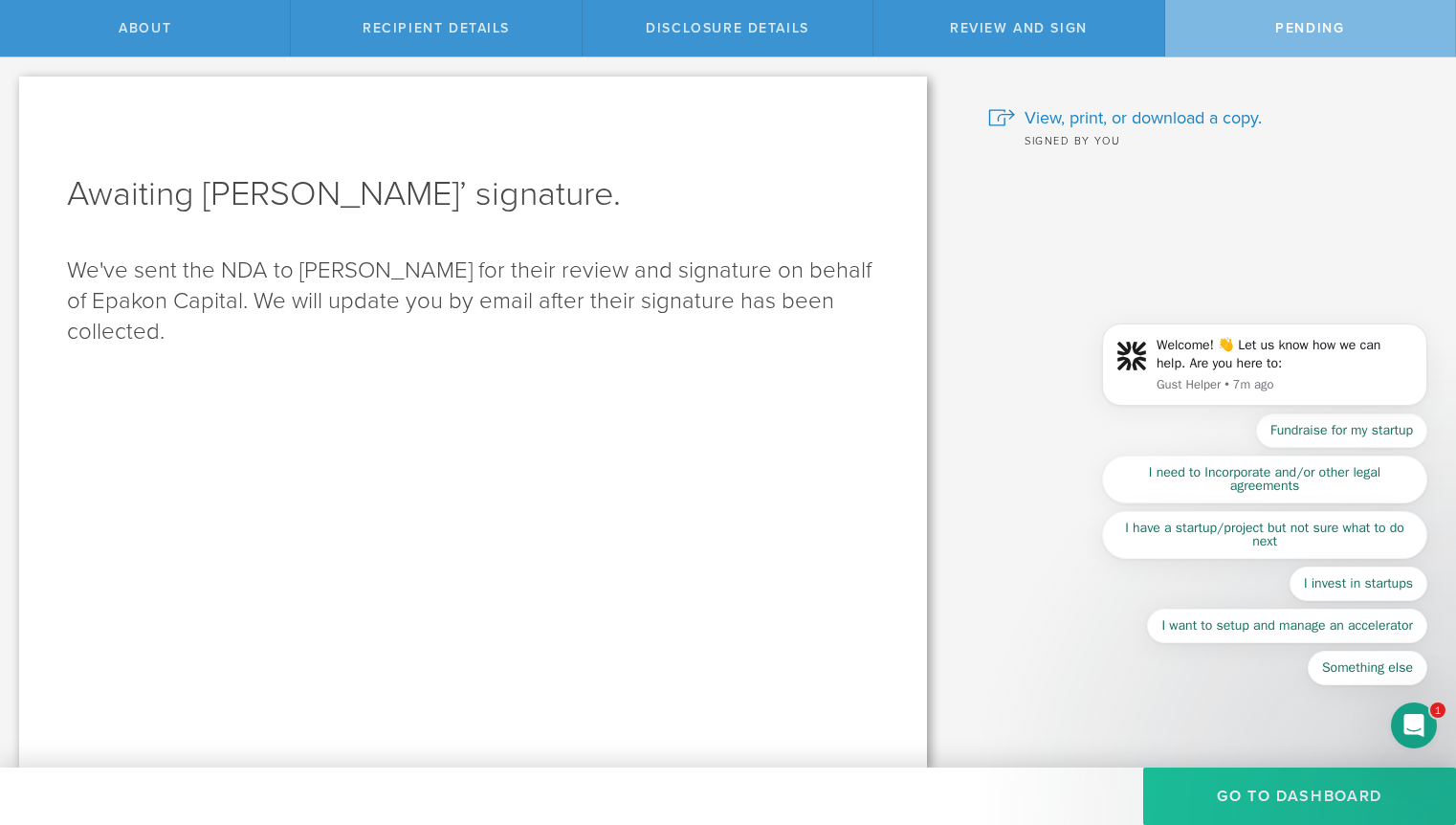 click on "Go to dashboard" at bounding box center (1299, 796) 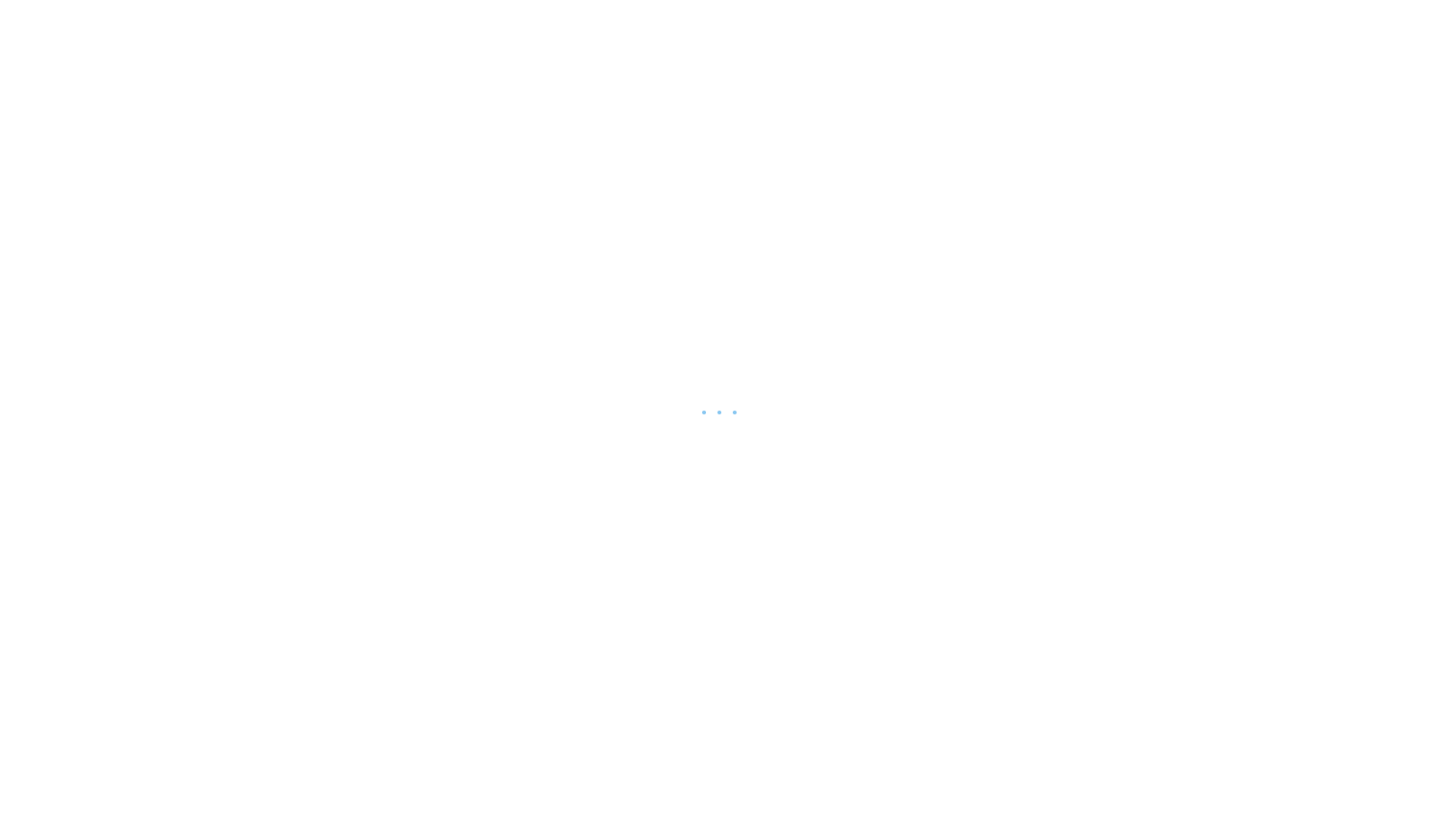 scroll, scrollTop: 0, scrollLeft: 0, axis: both 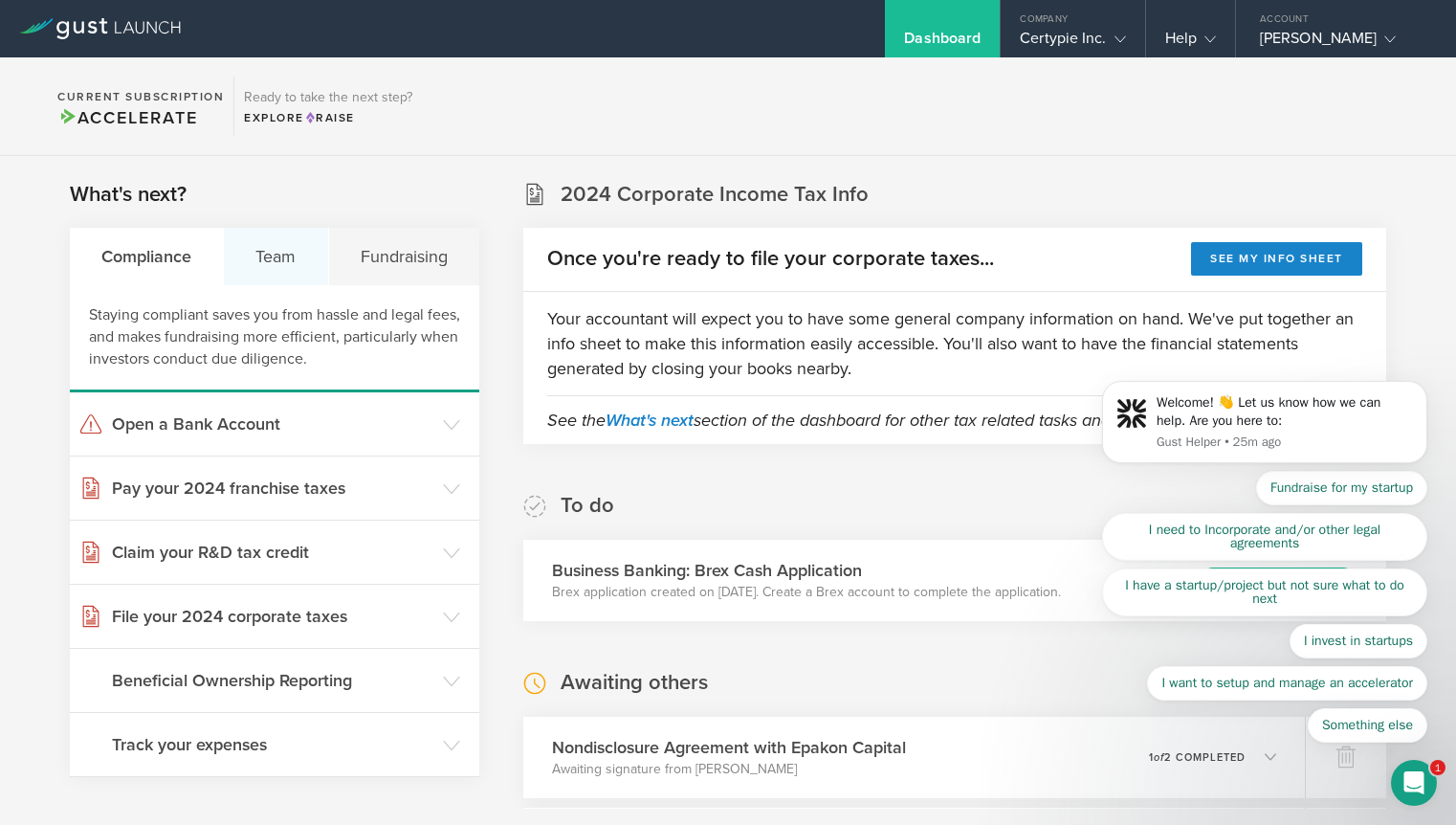click on "Team" at bounding box center (276, 256) 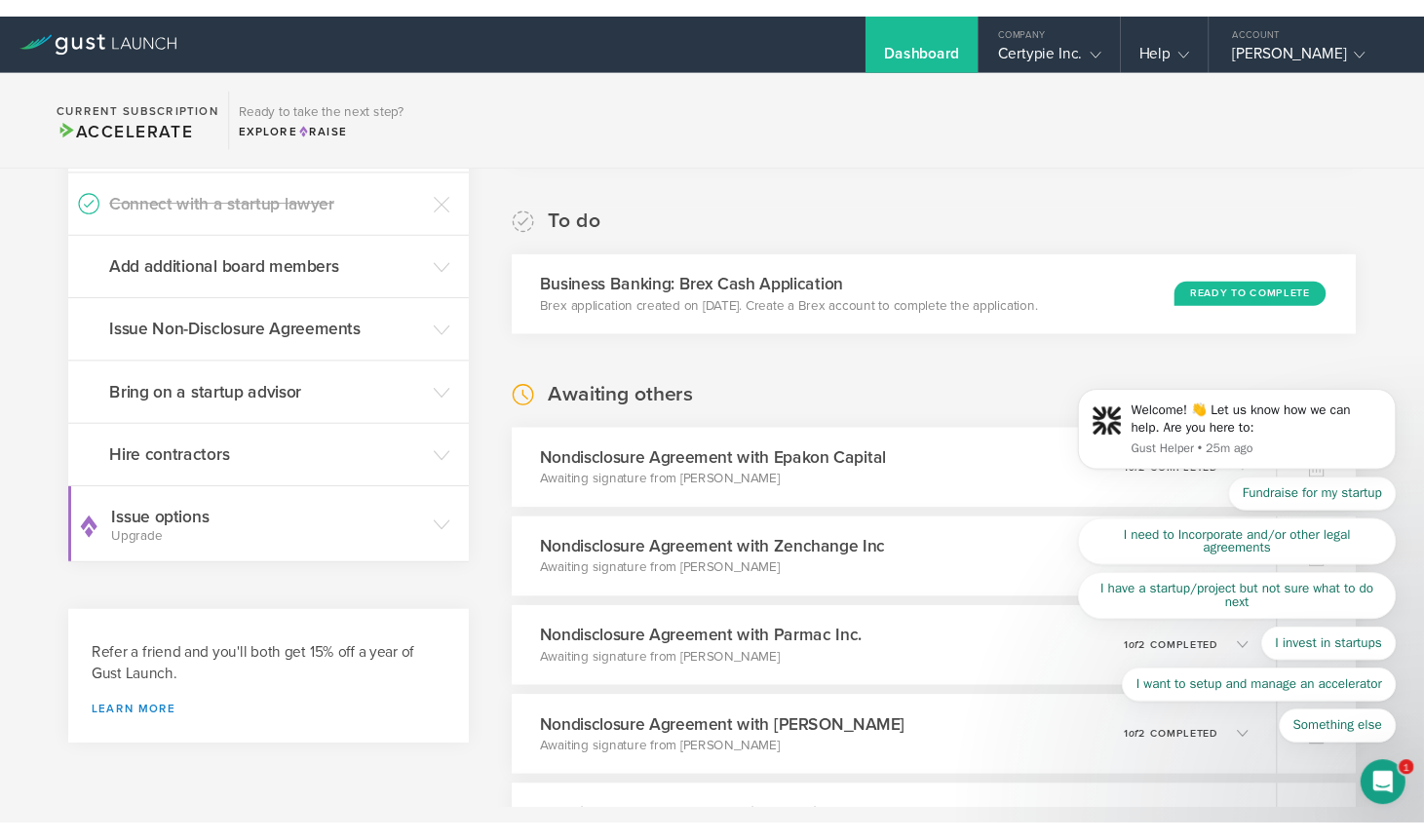 scroll, scrollTop: 280, scrollLeft: 0, axis: vertical 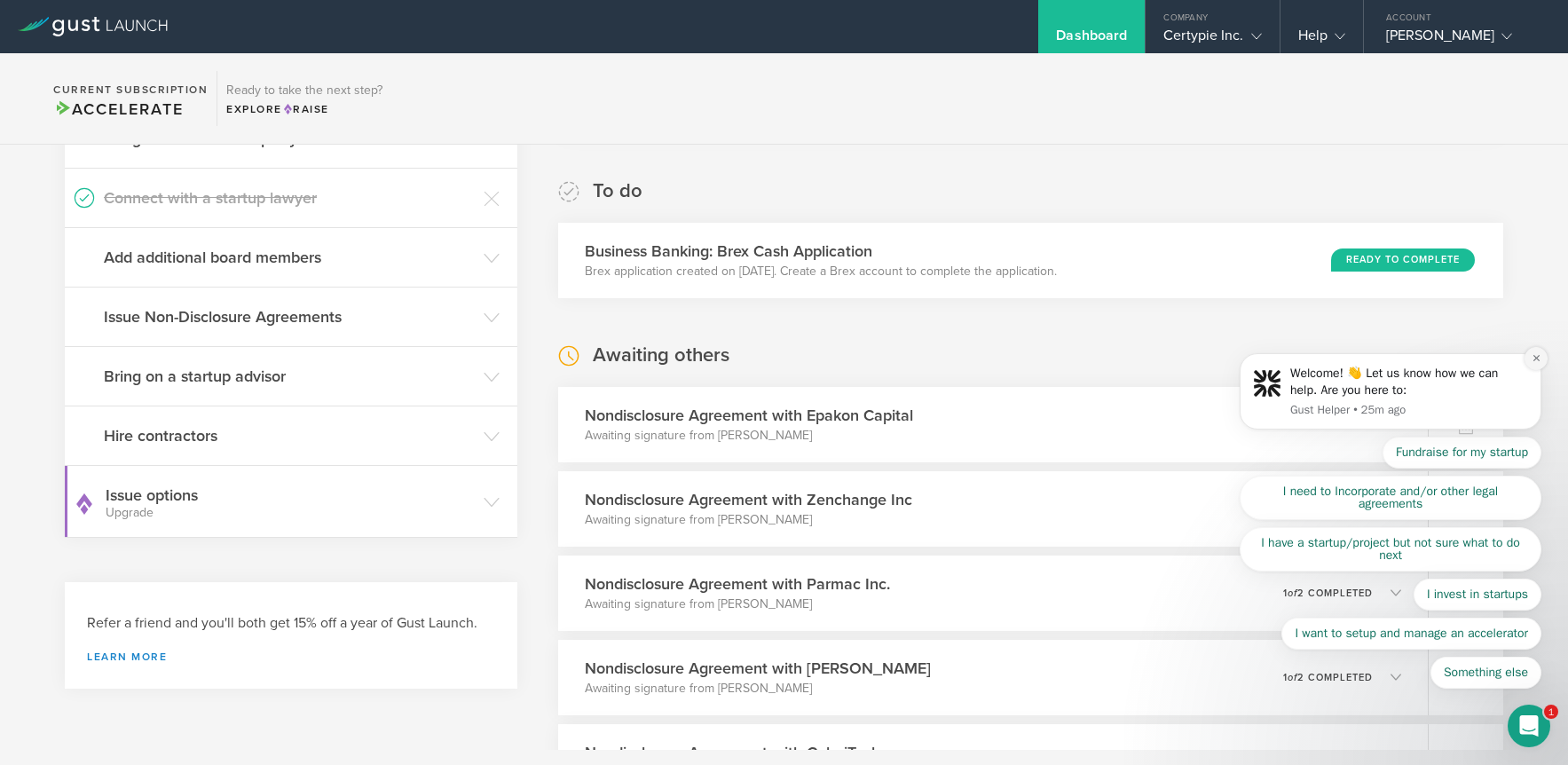 click 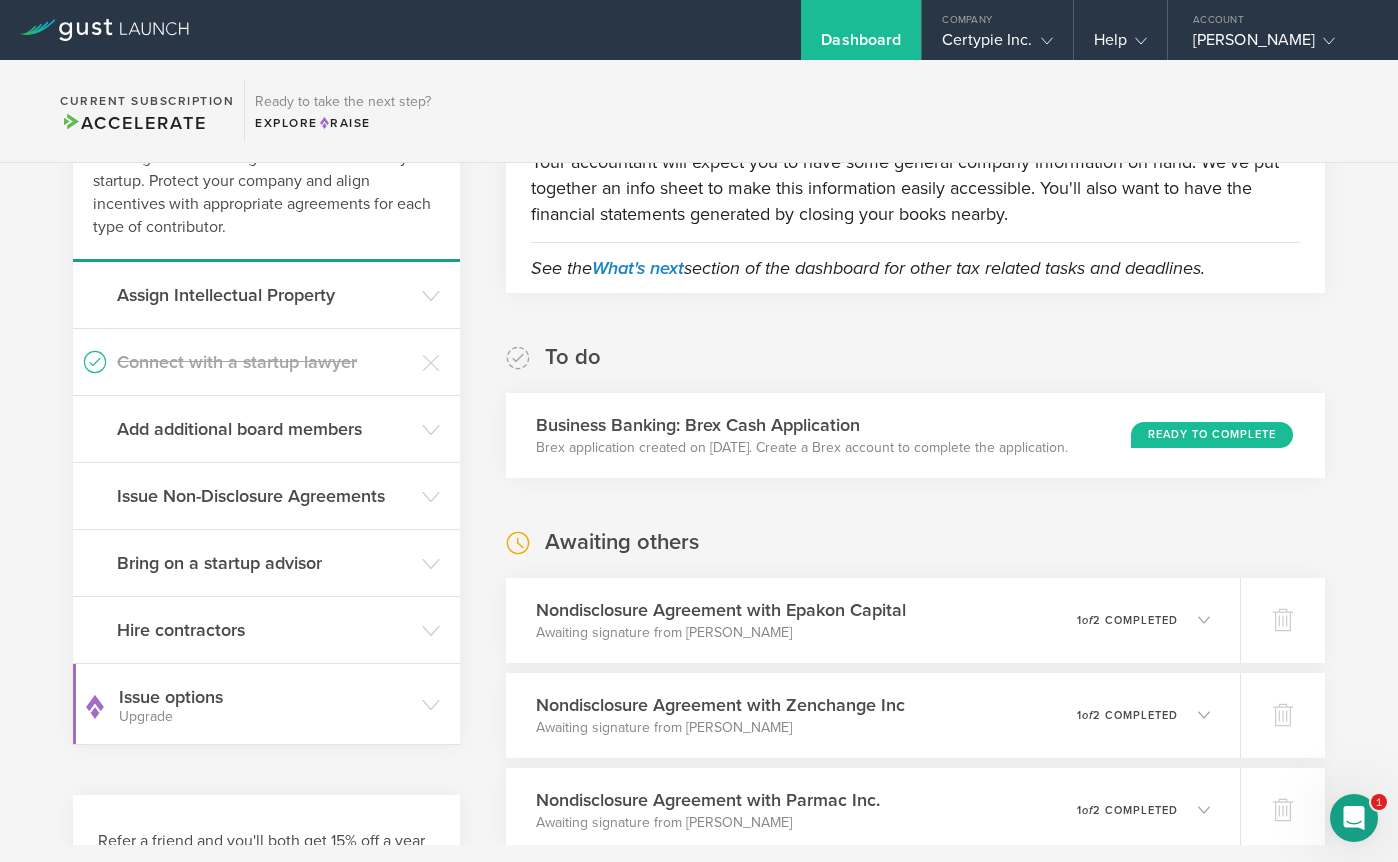 scroll, scrollTop: 0, scrollLeft: 0, axis: both 